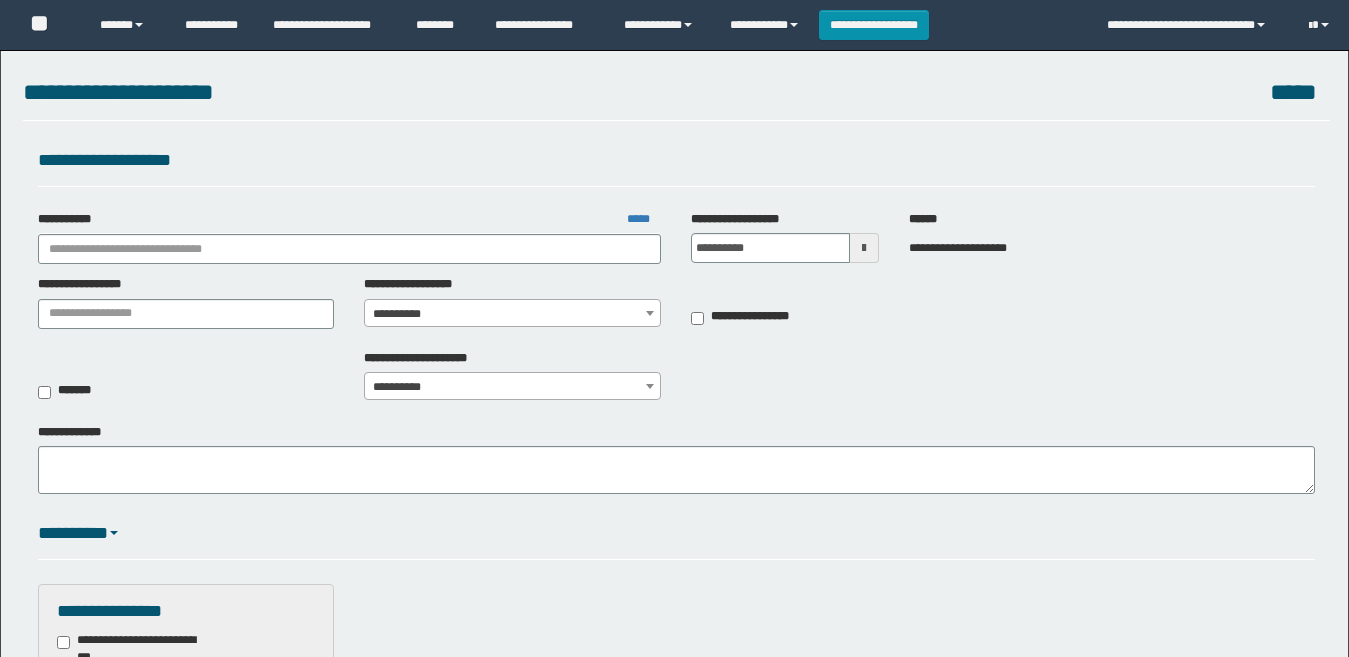 scroll, scrollTop: 0, scrollLeft: 0, axis: both 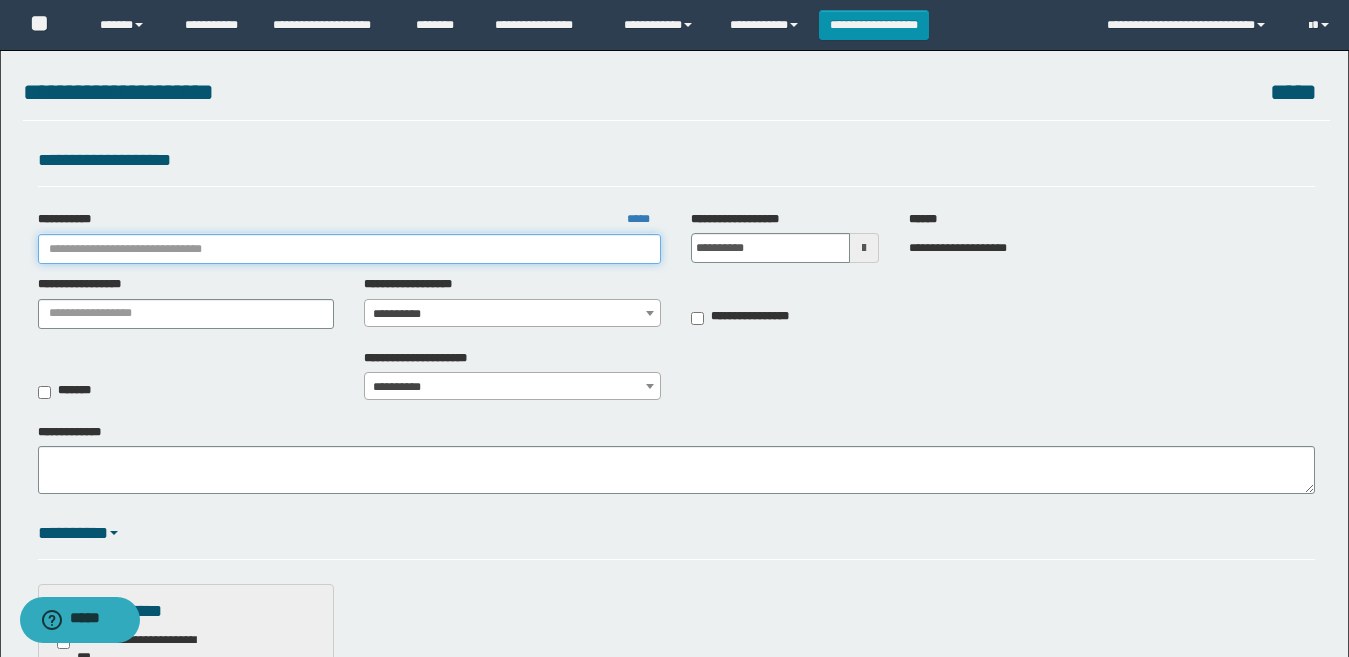 click on "**********" at bounding box center [350, 249] 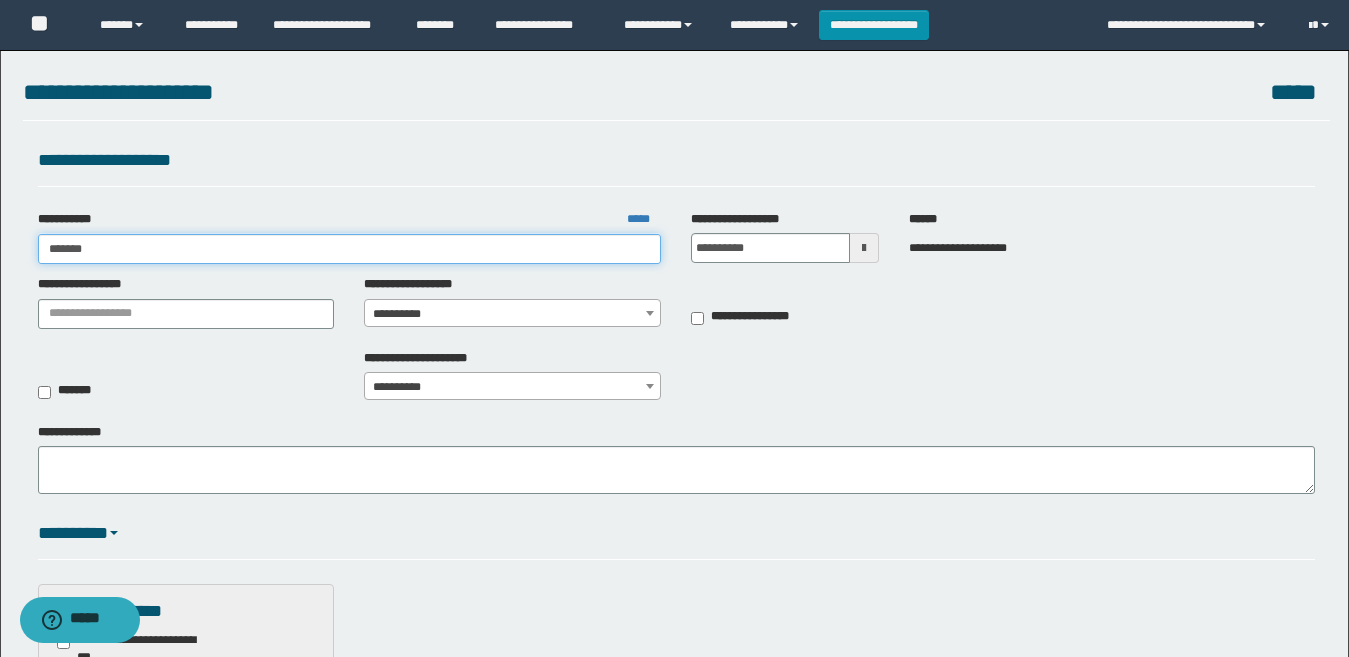 type on "******" 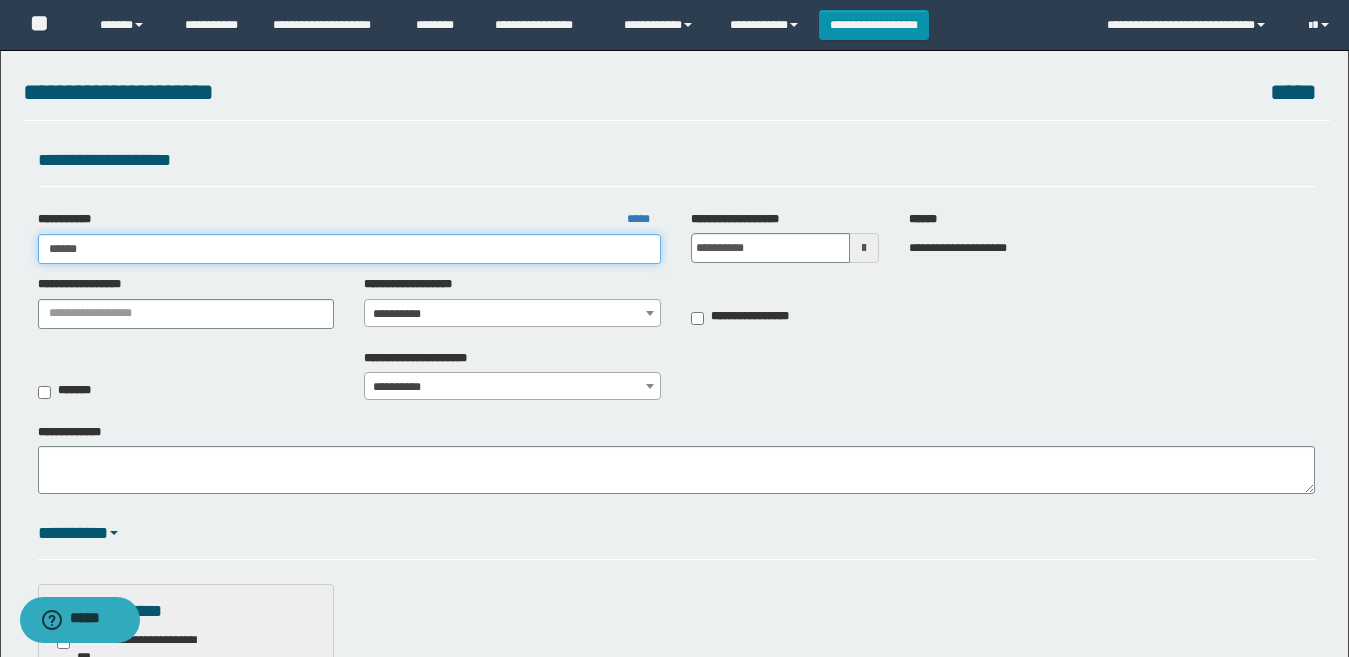 type 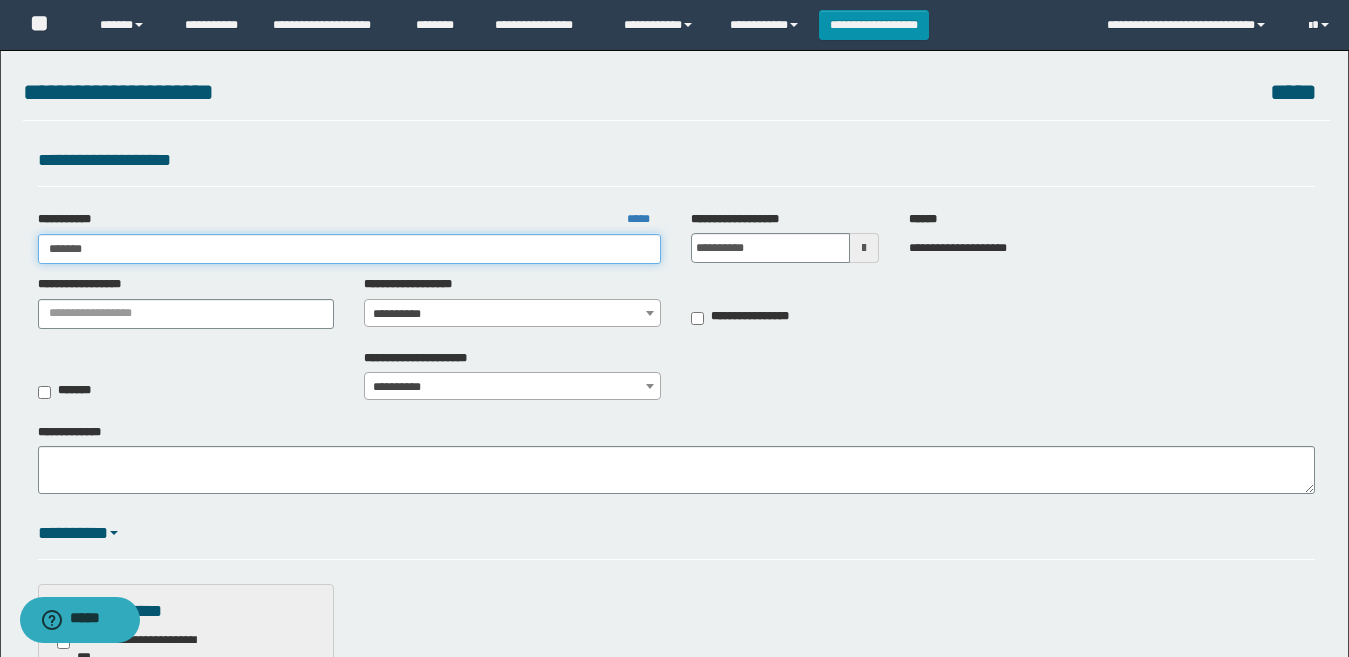 type on "******" 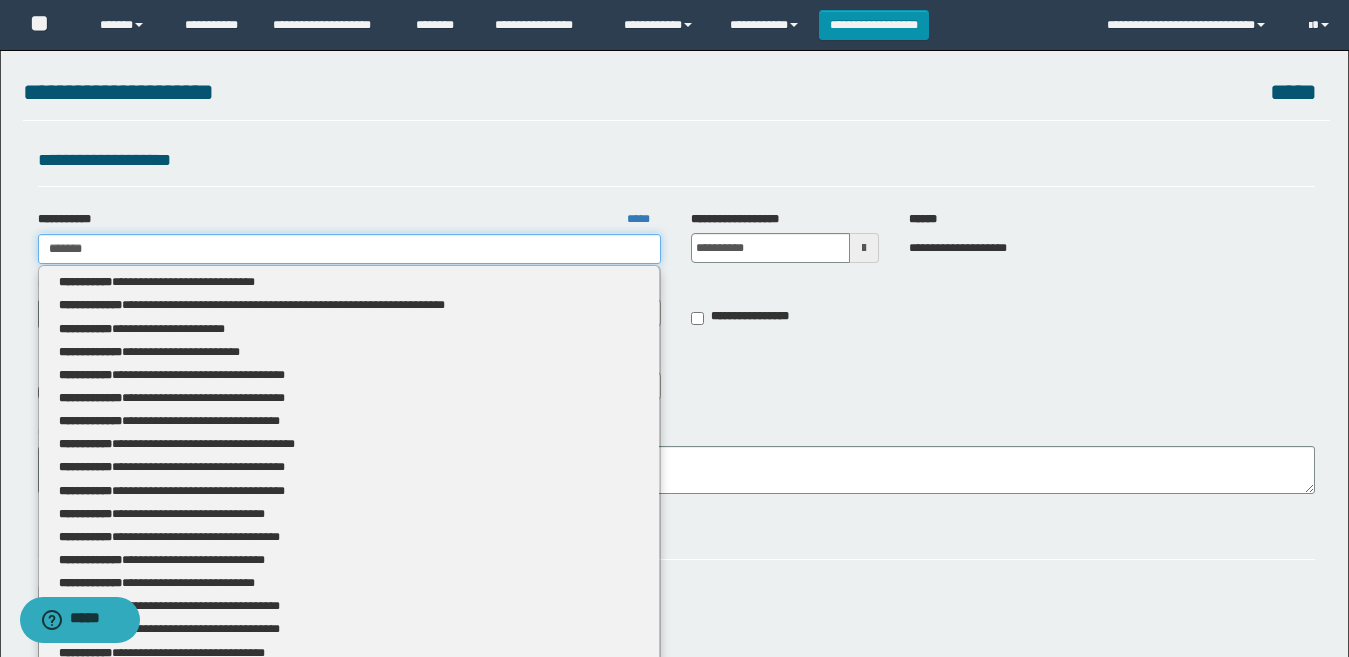 type 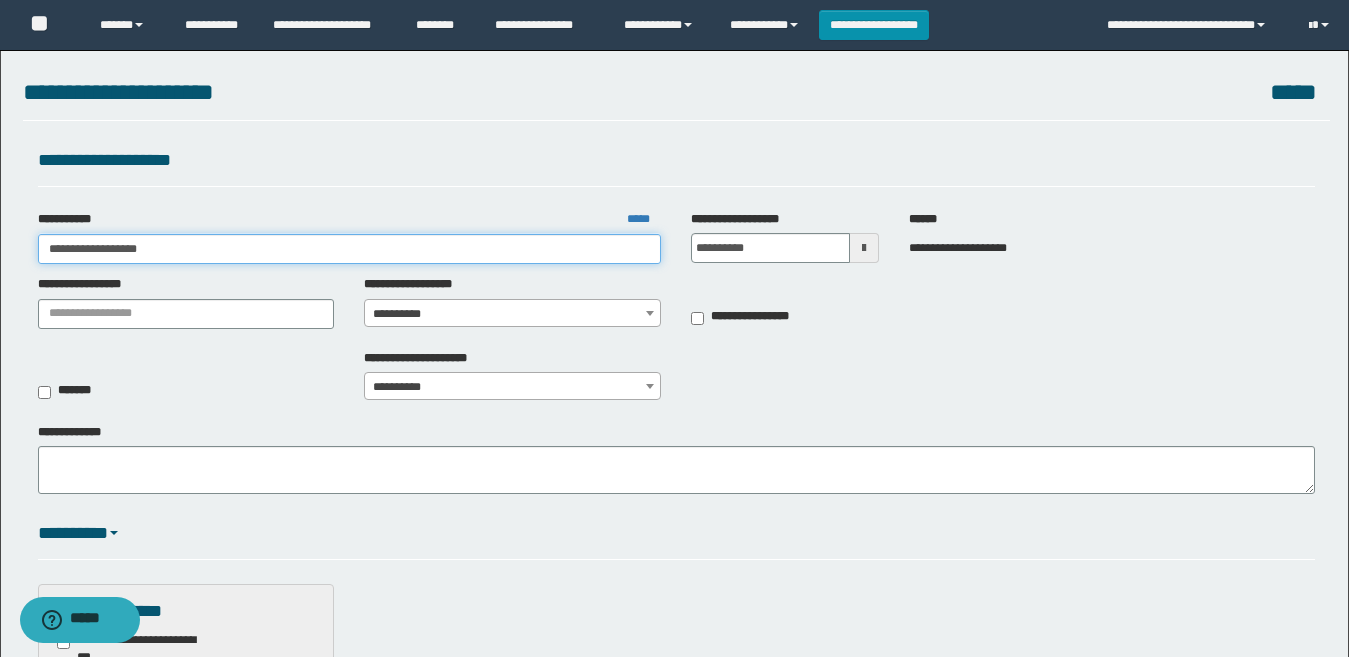 type on "**********" 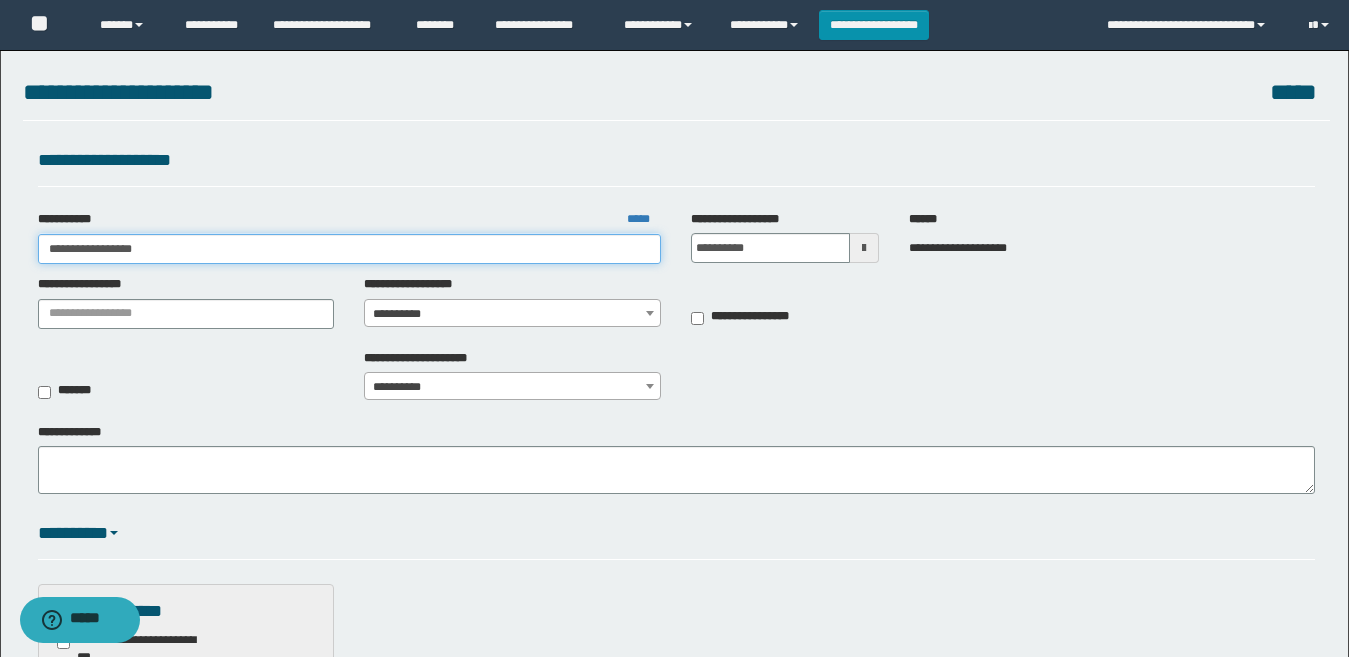 type on "**********" 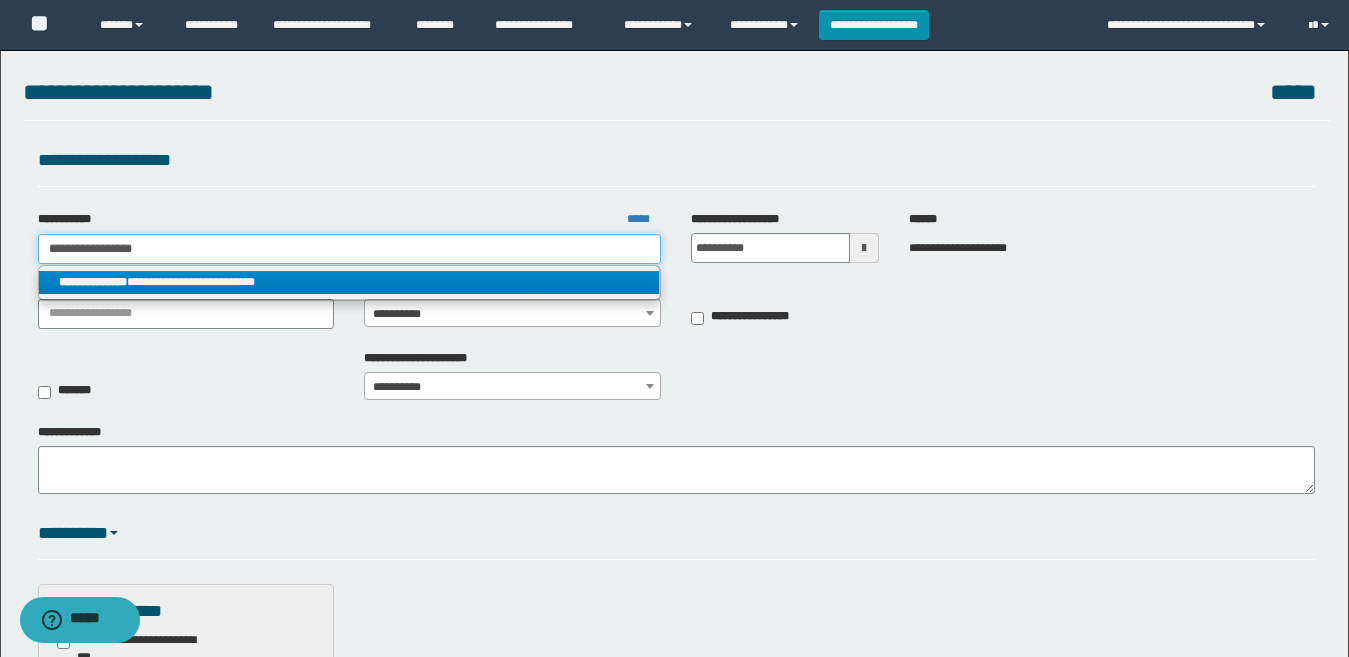 type on "**********" 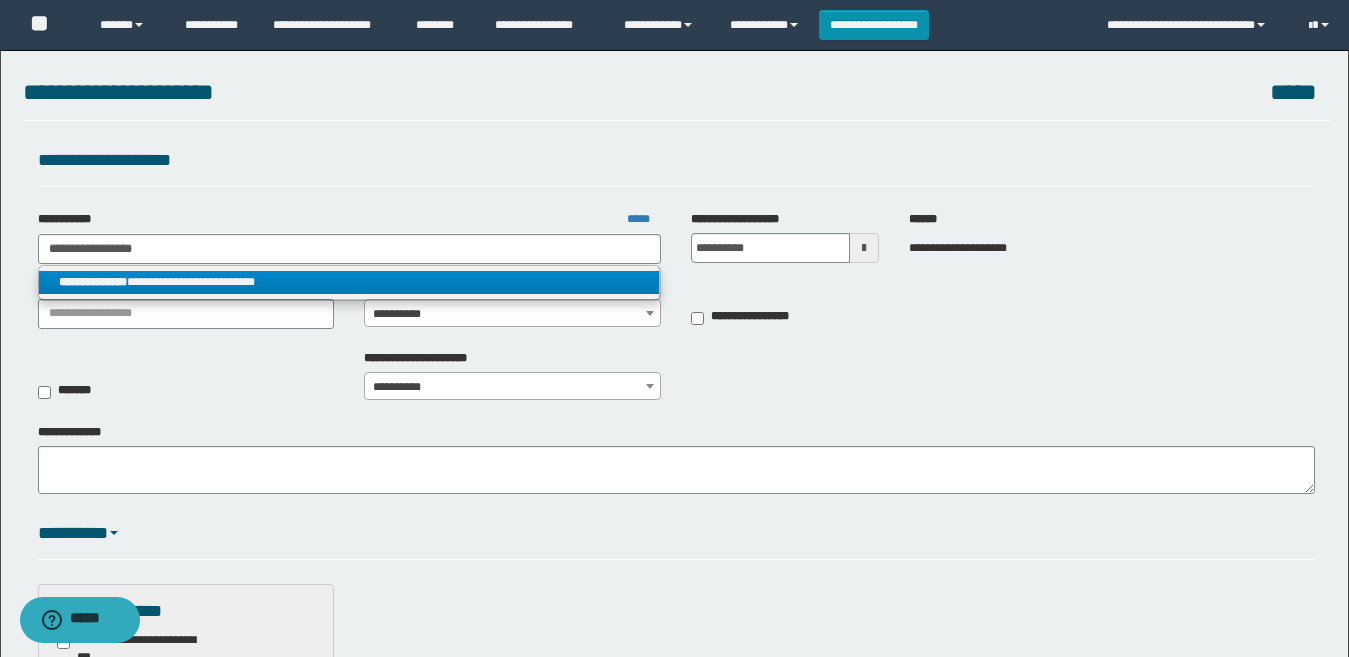 drag, startPoint x: 382, startPoint y: 287, endPoint x: 386, endPoint y: 272, distance: 15.524175 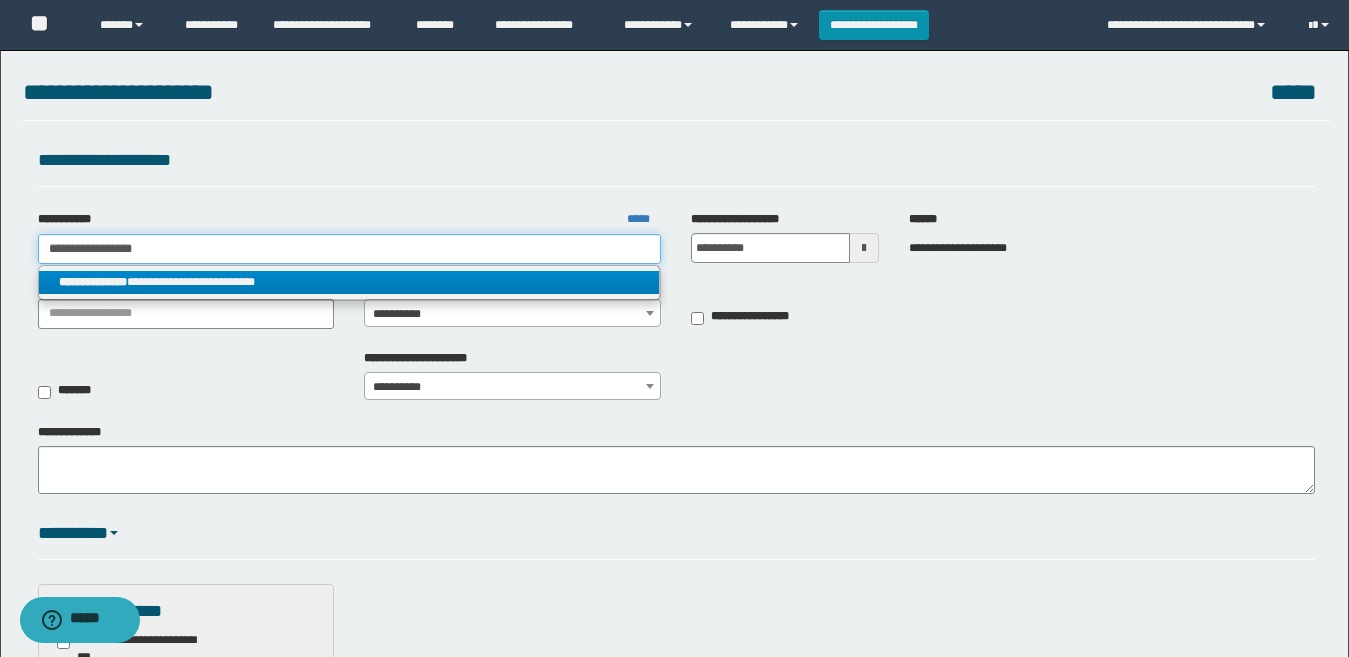 type 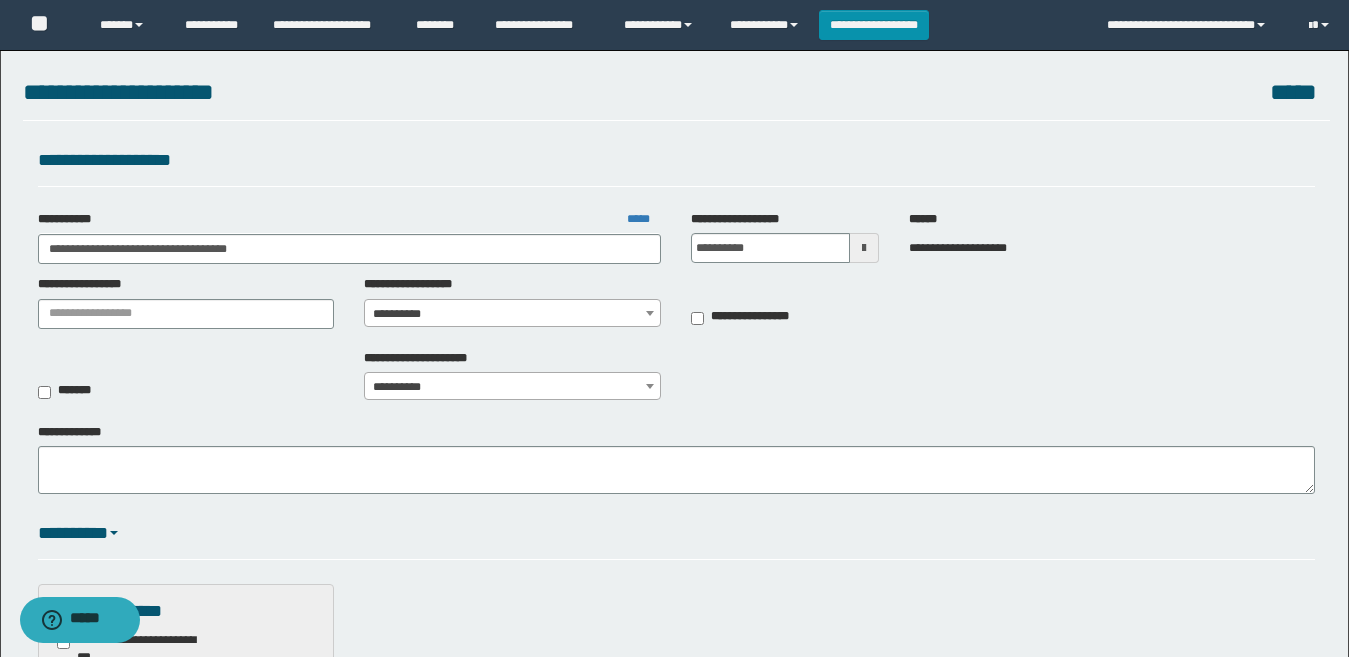 click on "**********" at bounding box center (512, 314) 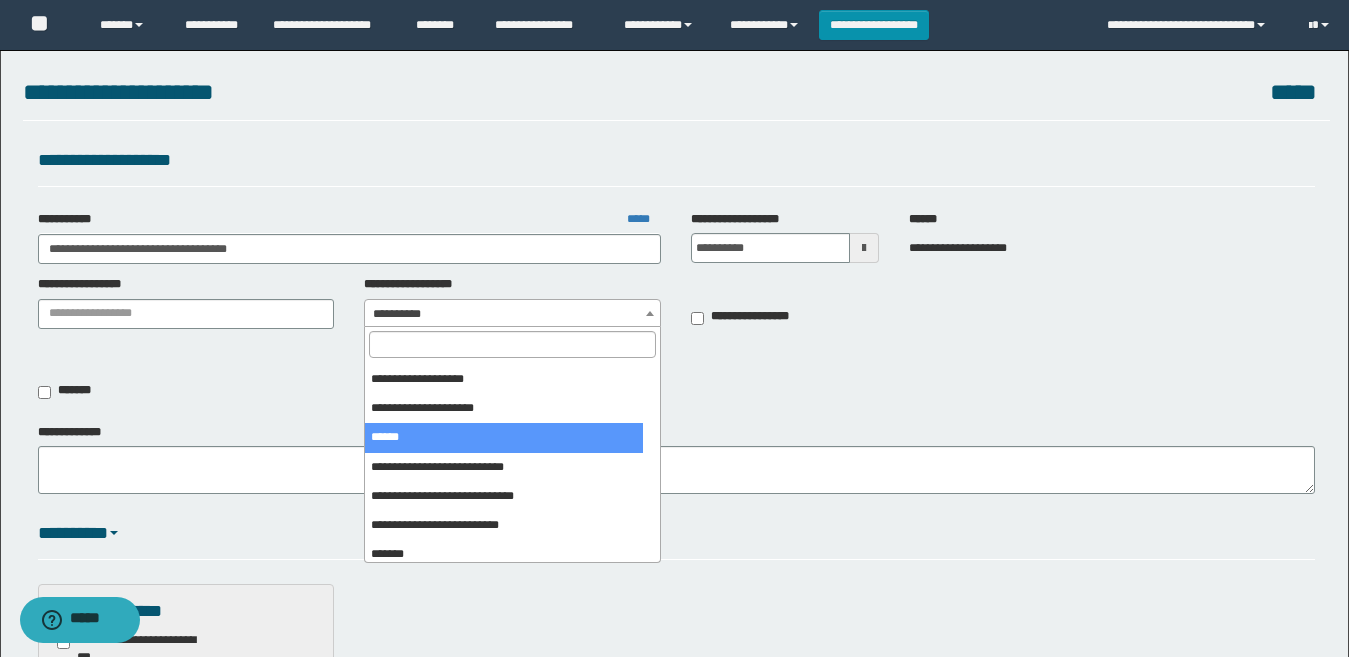 scroll, scrollTop: 200, scrollLeft: 0, axis: vertical 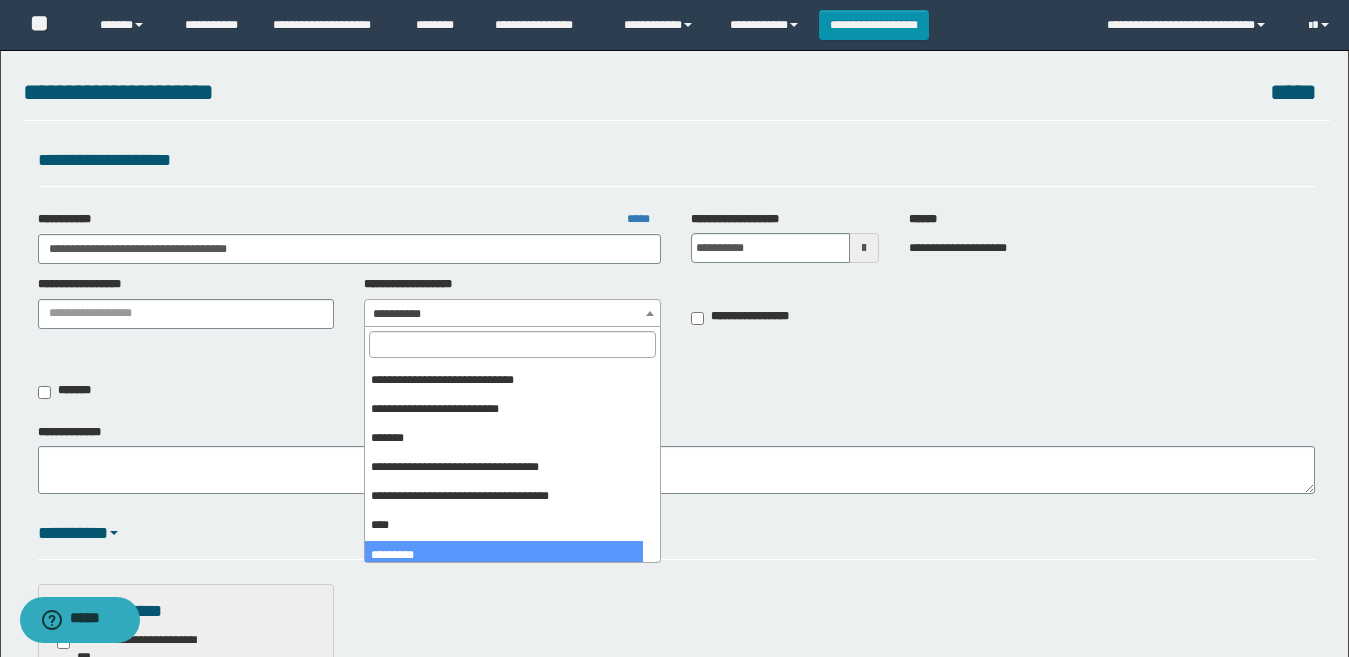 select on "***" 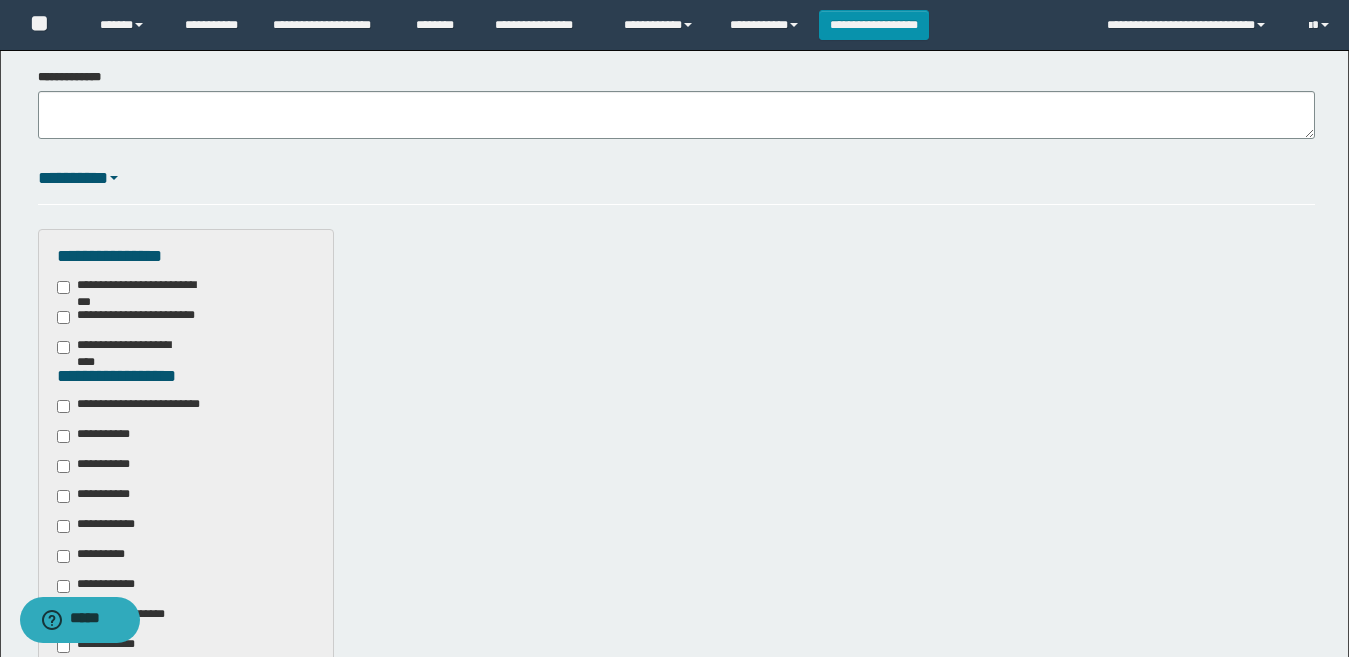 scroll, scrollTop: 400, scrollLeft: 0, axis: vertical 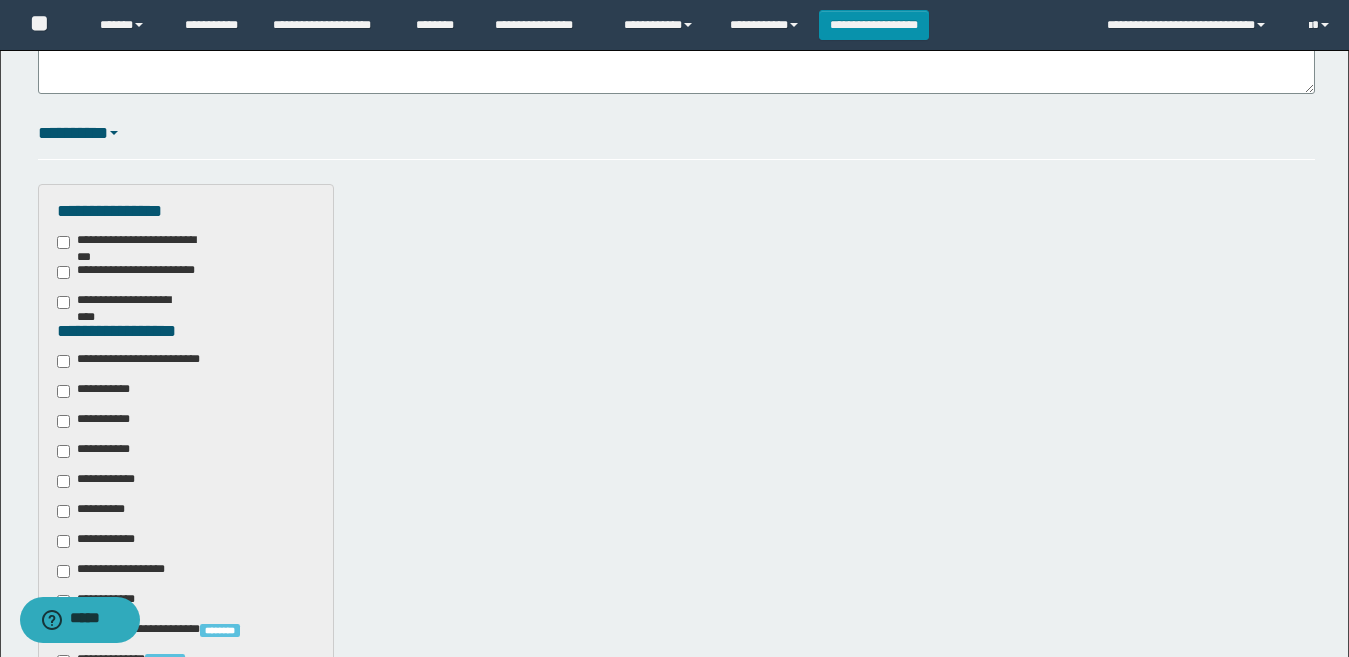 click on "**********" at bounding box center (143, 361) 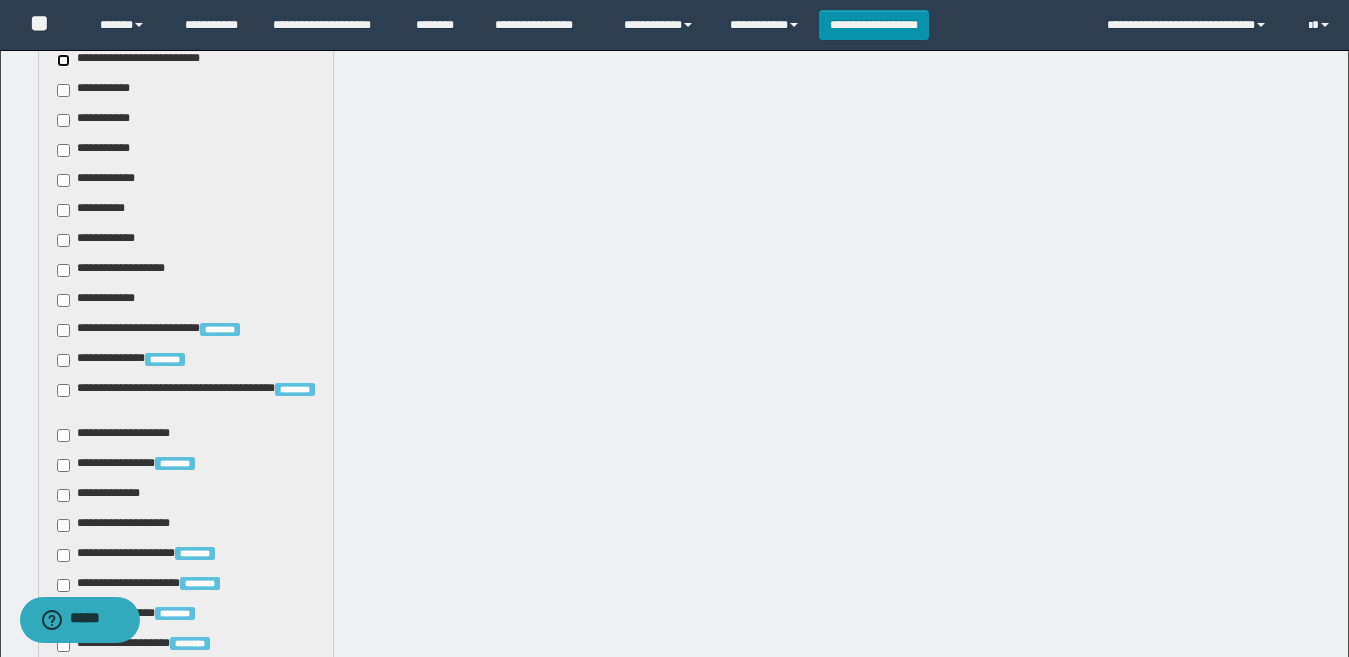 scroll, scrollTop: 700, scrollLeft: 0, axis: vertical 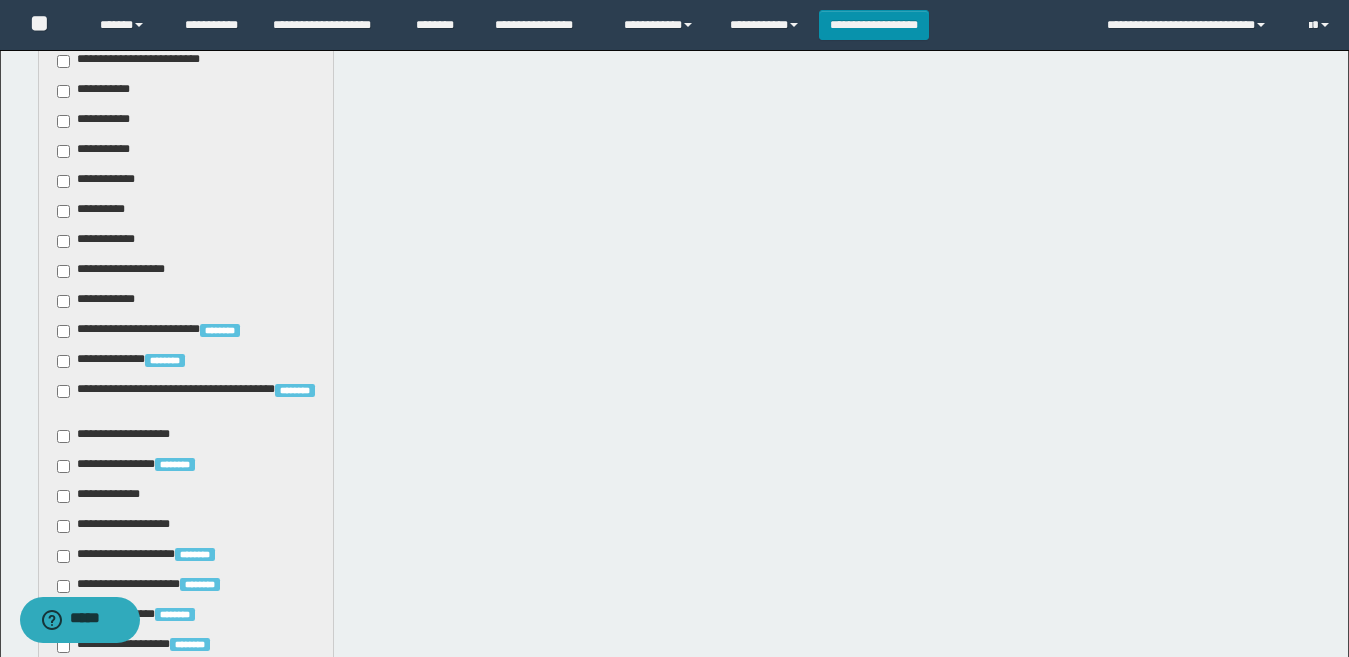 click on "**********" at bounding box center [97, 151] 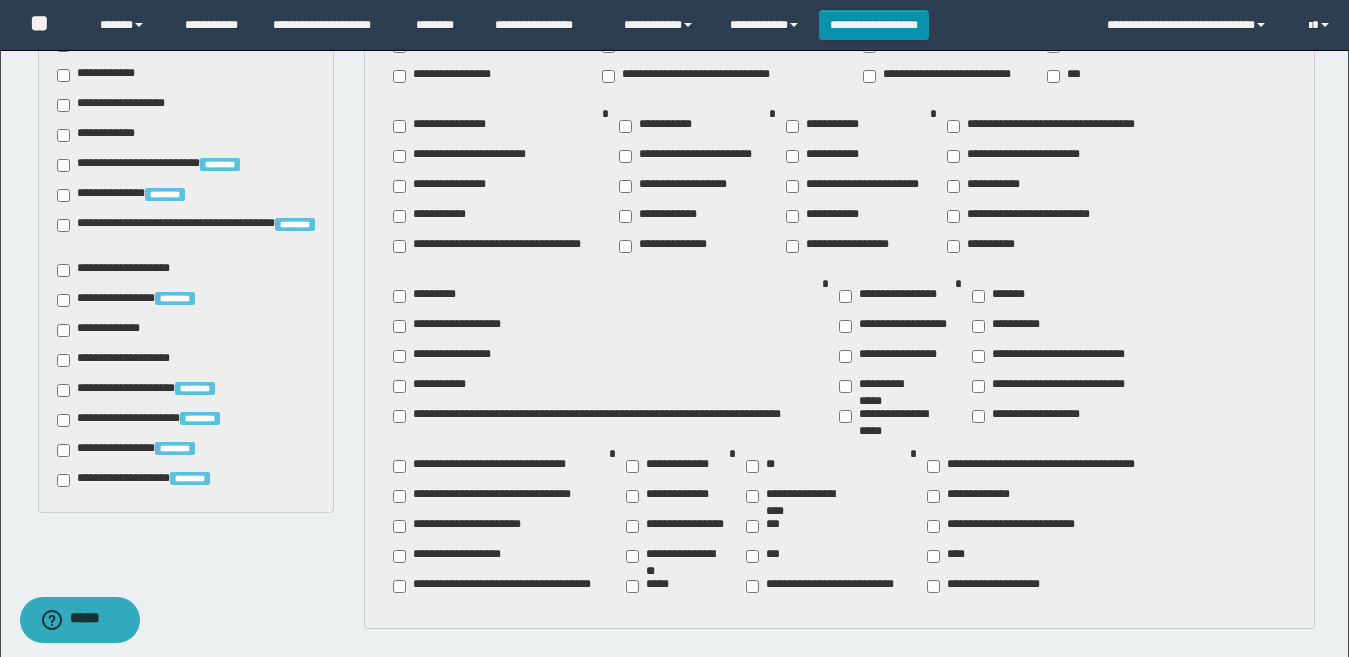 scroll, scrollTop: 900, scrollLeft: 0, axis: vertical 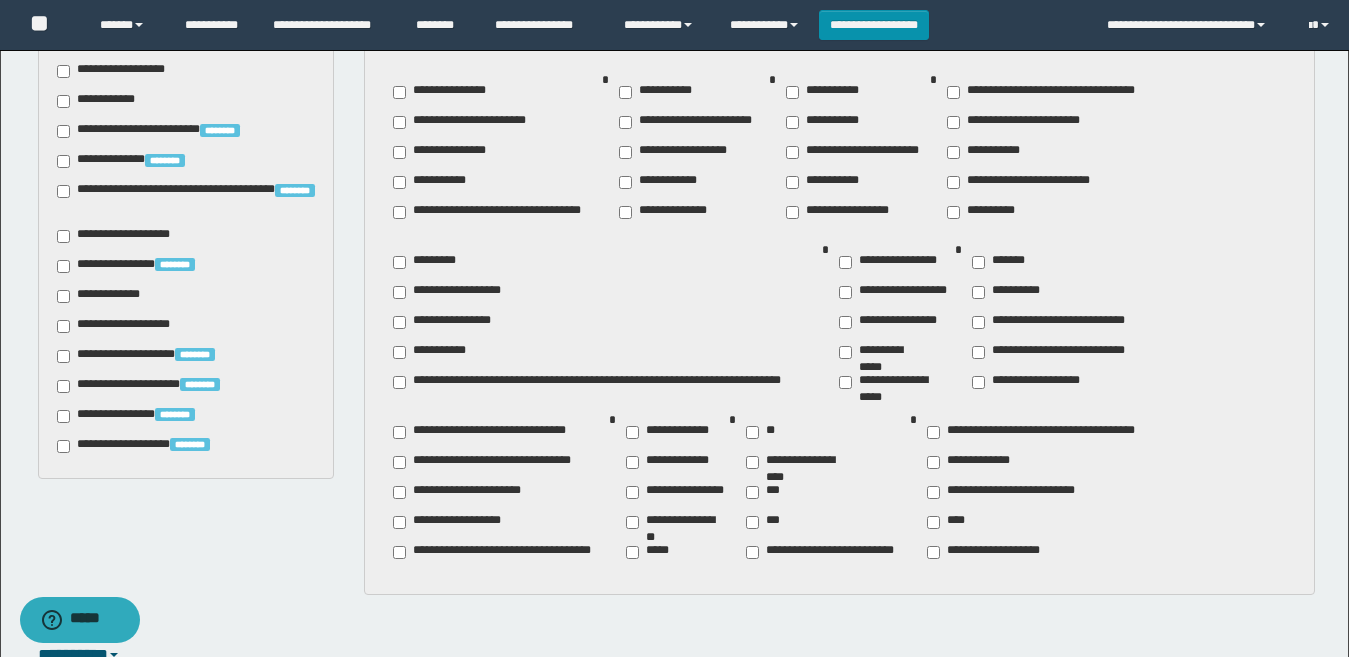 click on "**********" at bounding box center (969, 462) 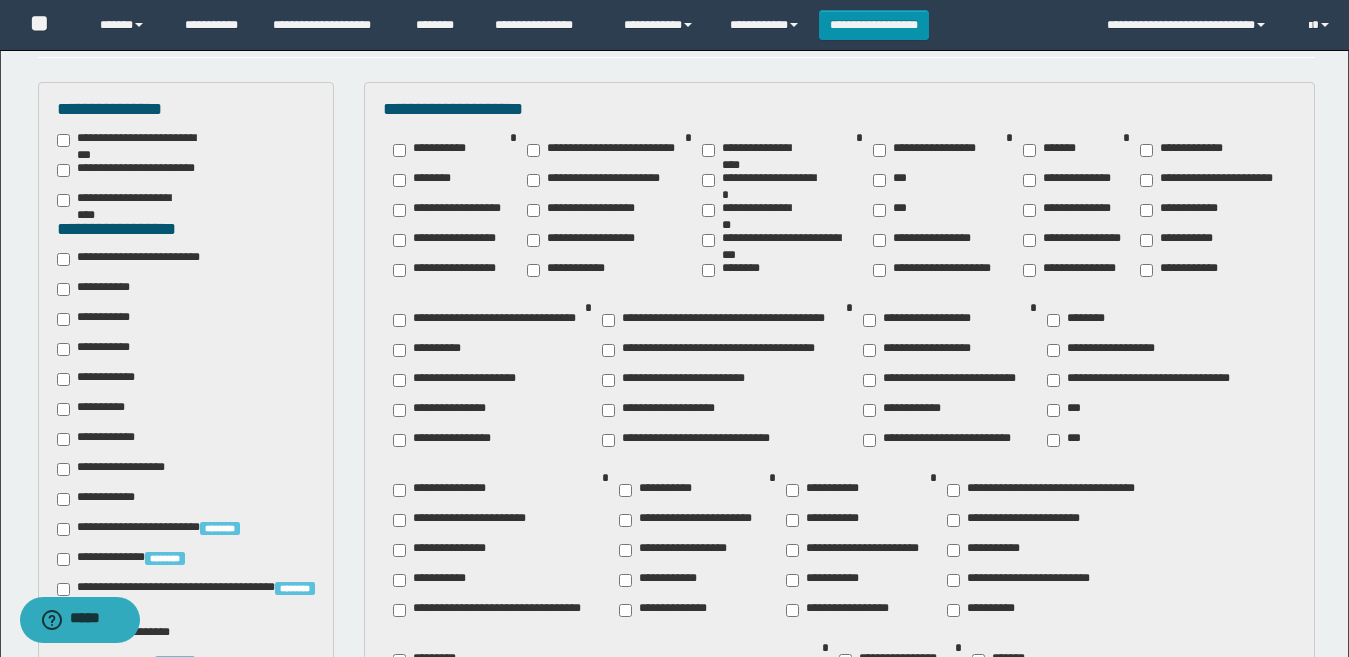 scroll, scrollTop: 500, scrollLeft: 0, axis: vertical 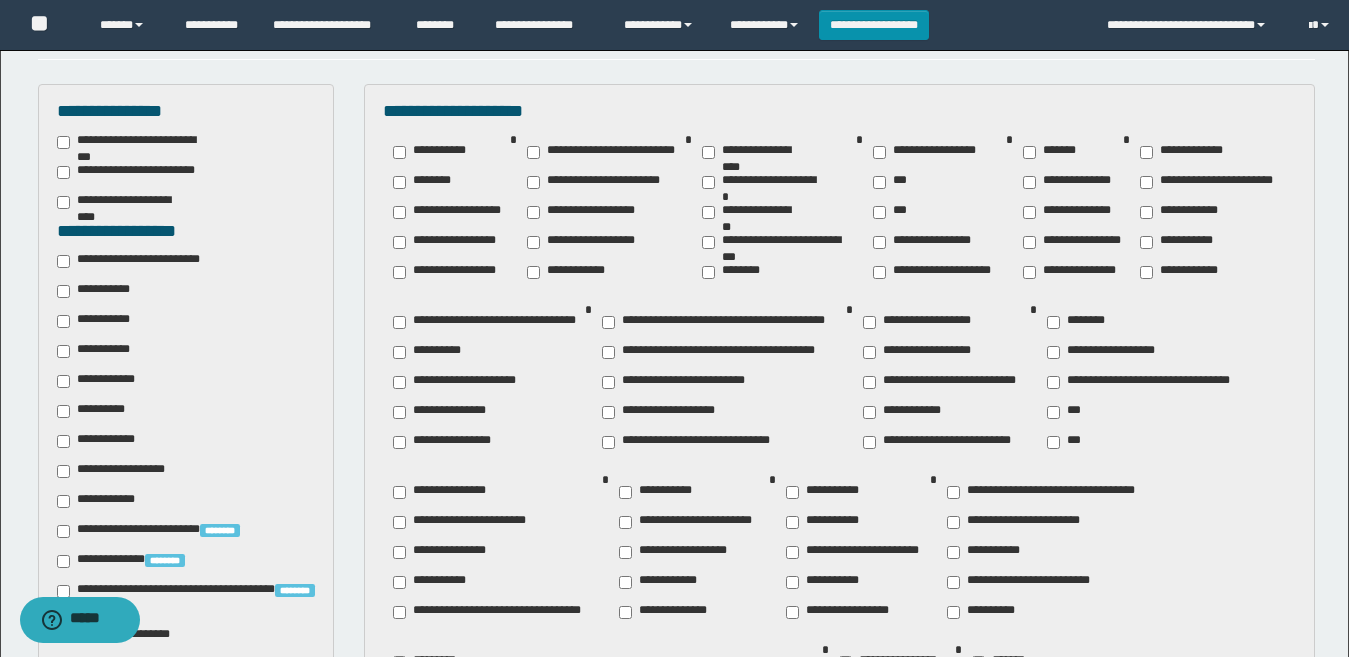 click on "********" at bounding box center [1080, 322] 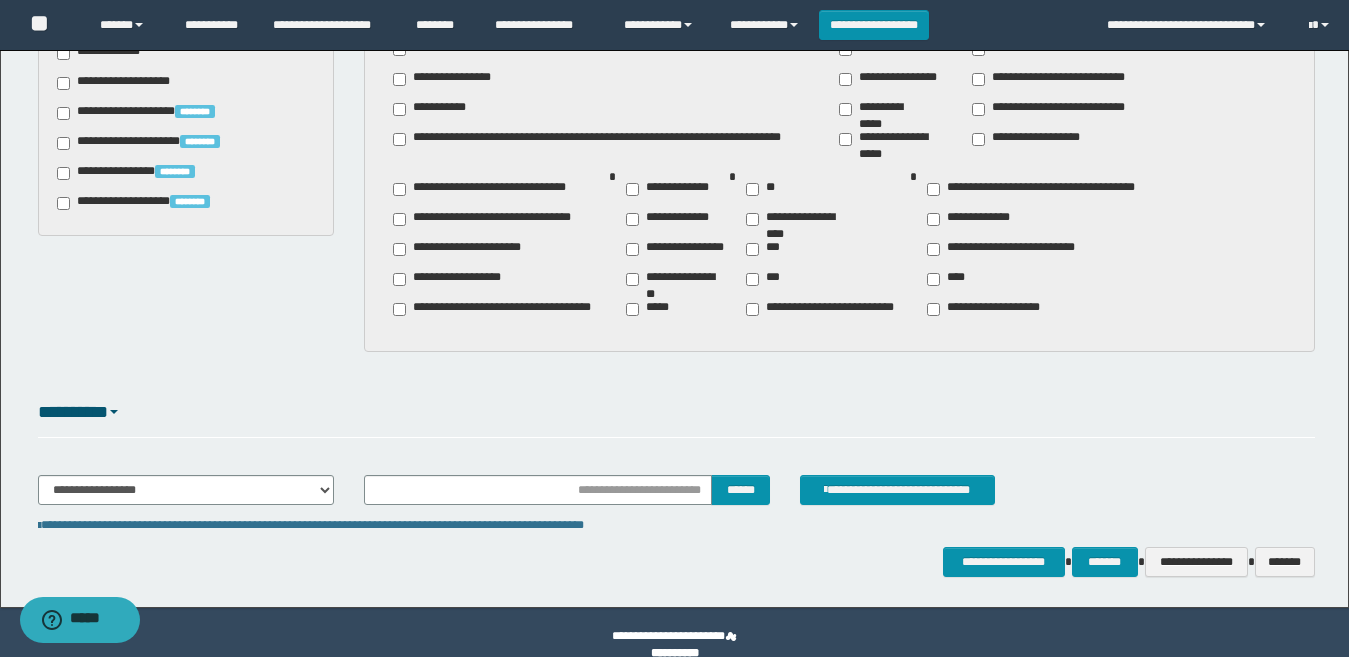 scroll, scrollTop: 1168, scrollLeft: 0, axis: vertical 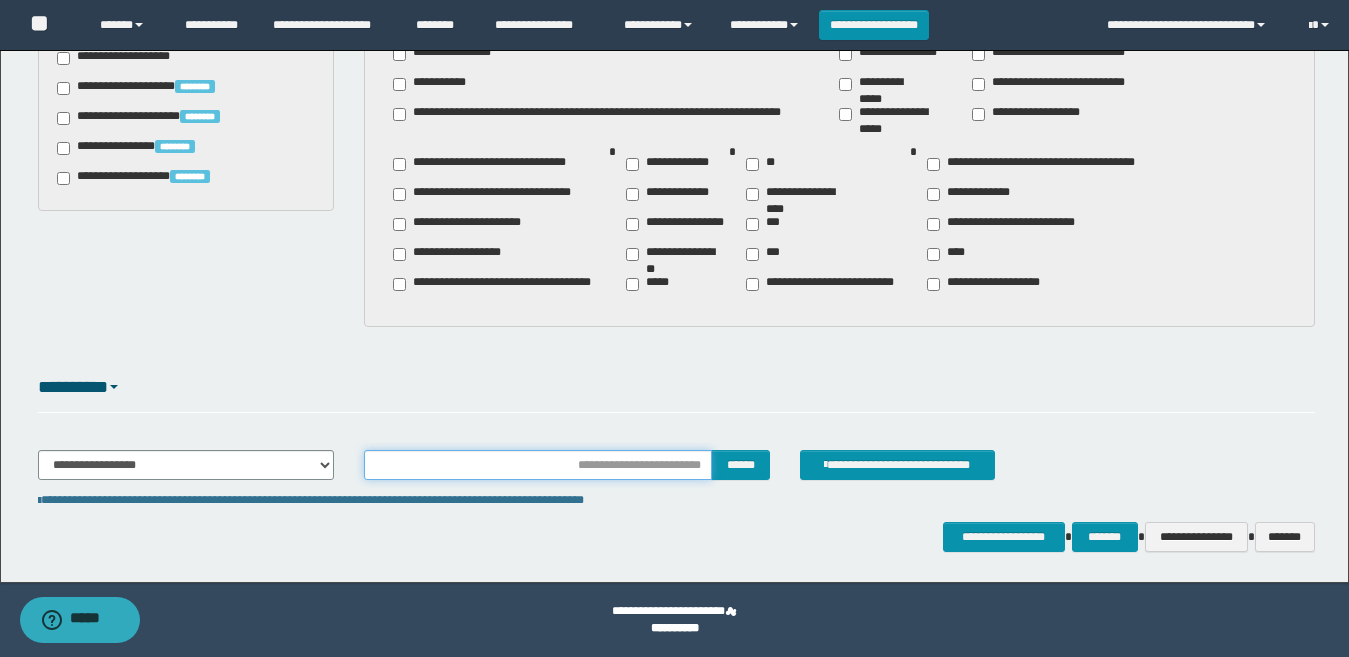 click at bounding box center (537, 465) 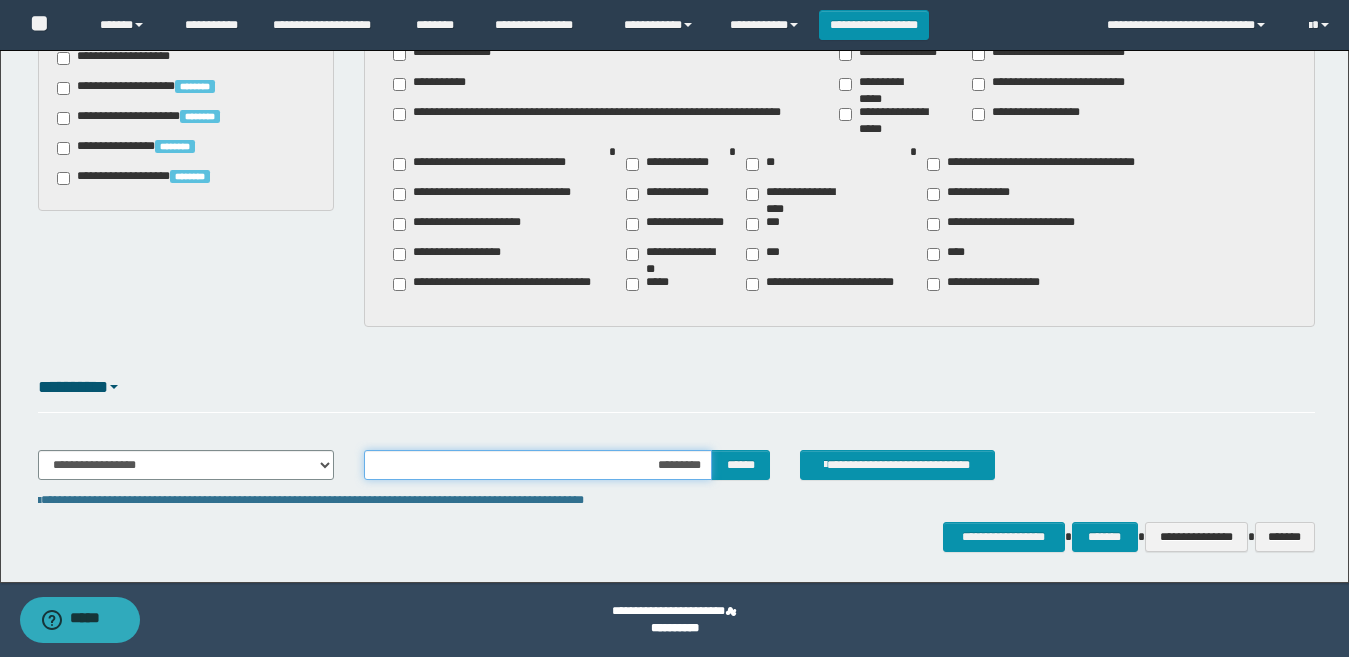type on "**********" 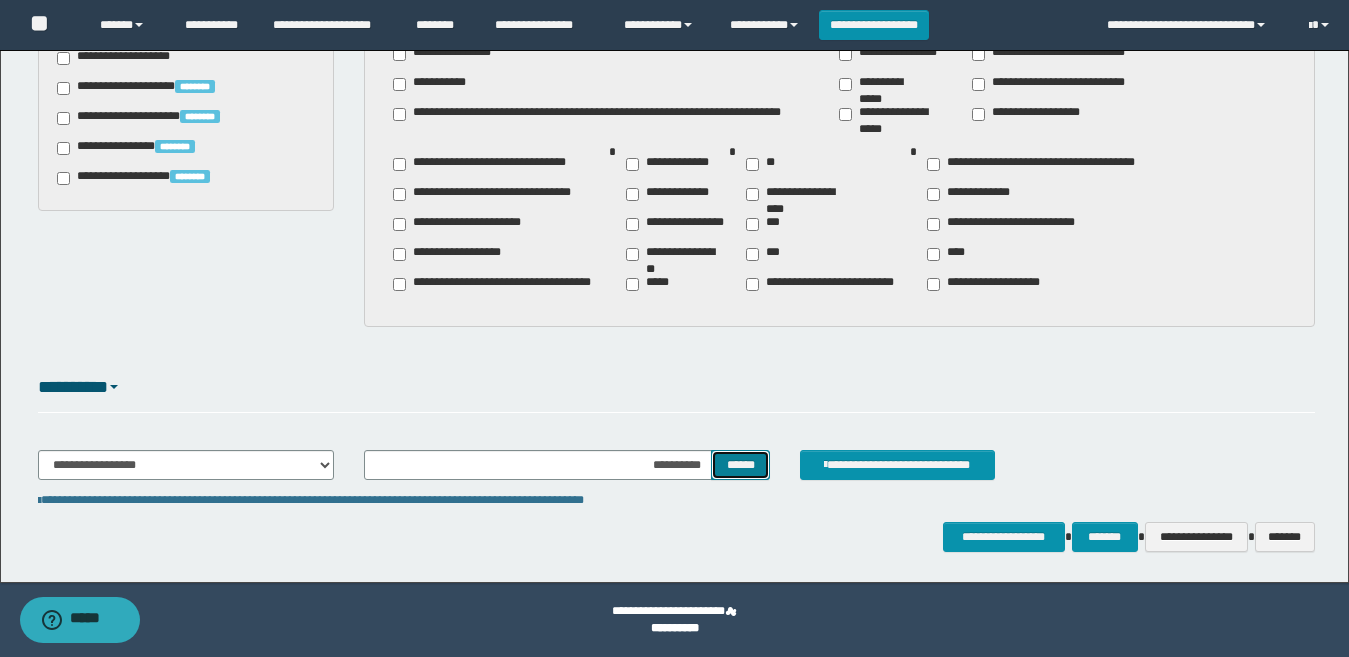 click on "******" at bounding box center [740, 465] 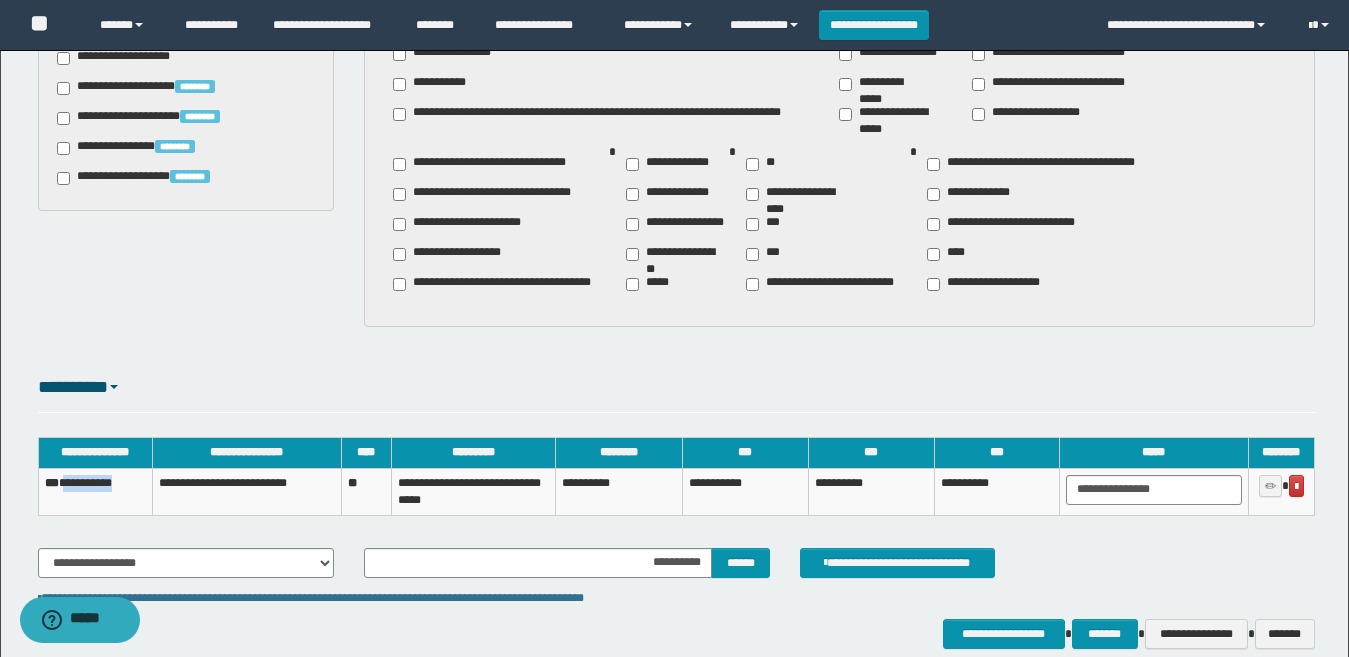 drag, startPoint x: 141, startPoint y: 481, endPoint x: 72, endPoint y: 483, distance: 69.02898 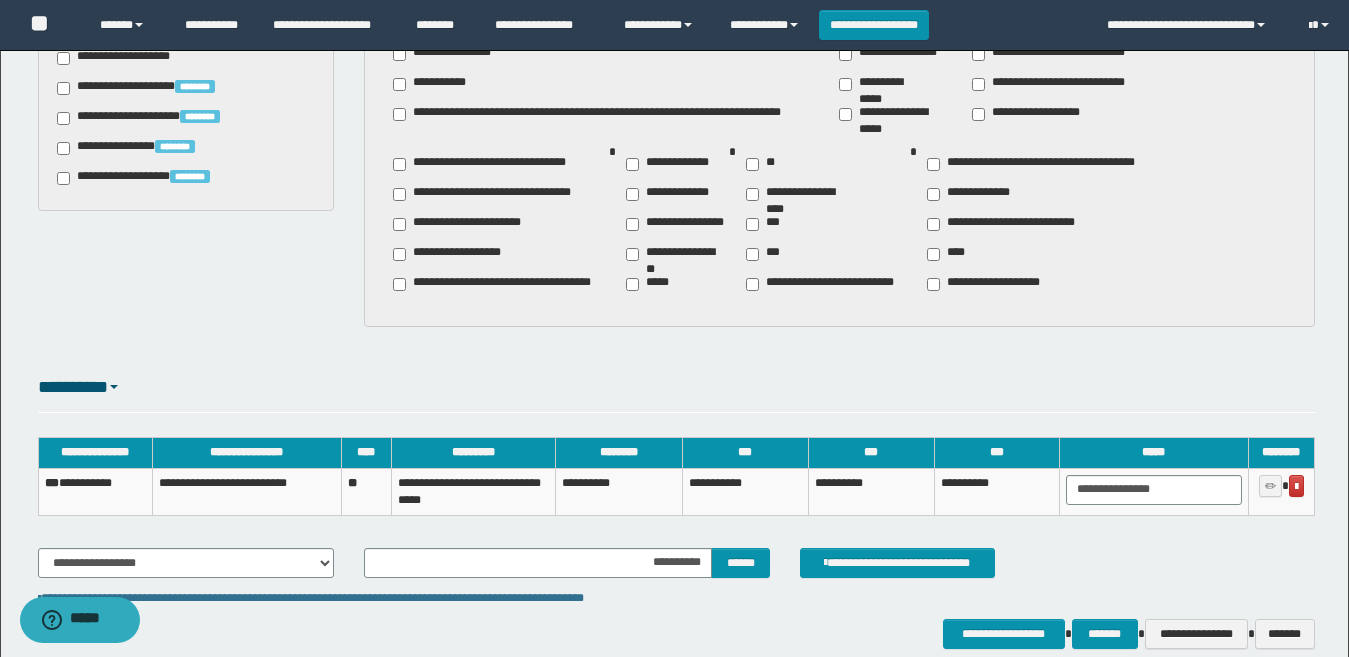 click on "**********" at bounding box center [674, -224] 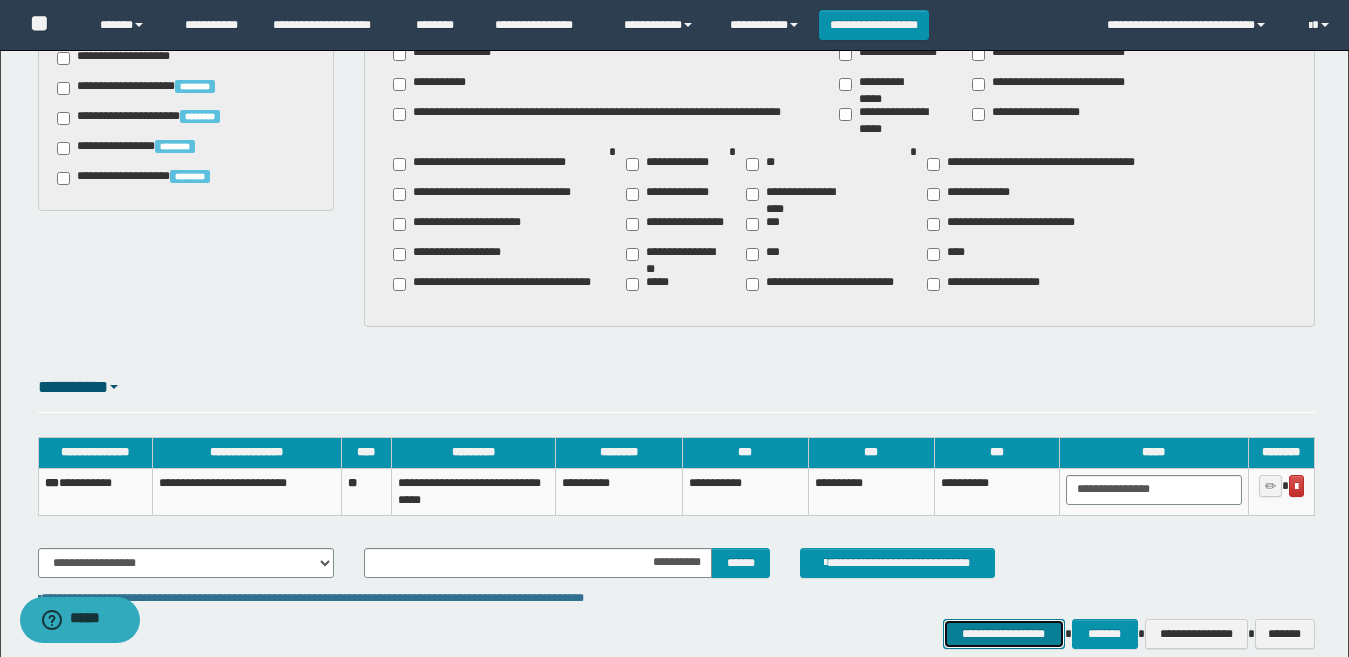 click on "**********" at bounding box center [1004, 634] 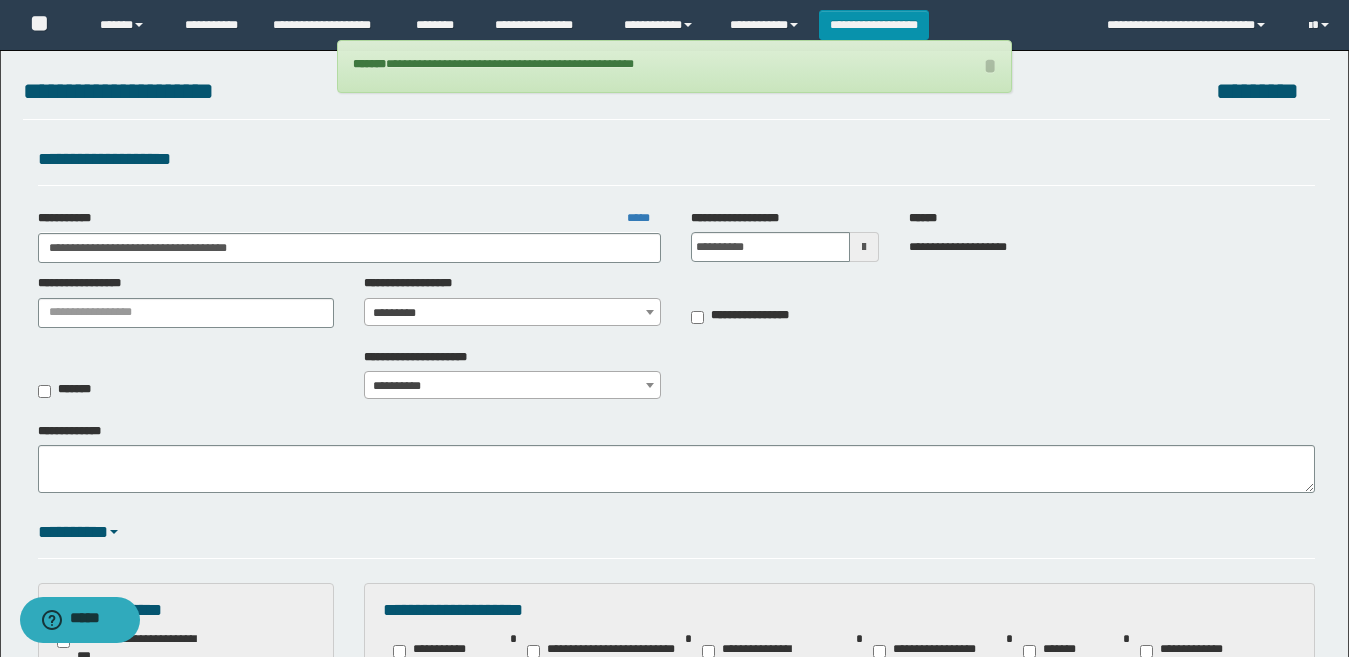 scroll, scrollTop: 0, scrollLeft: 0, axis: both 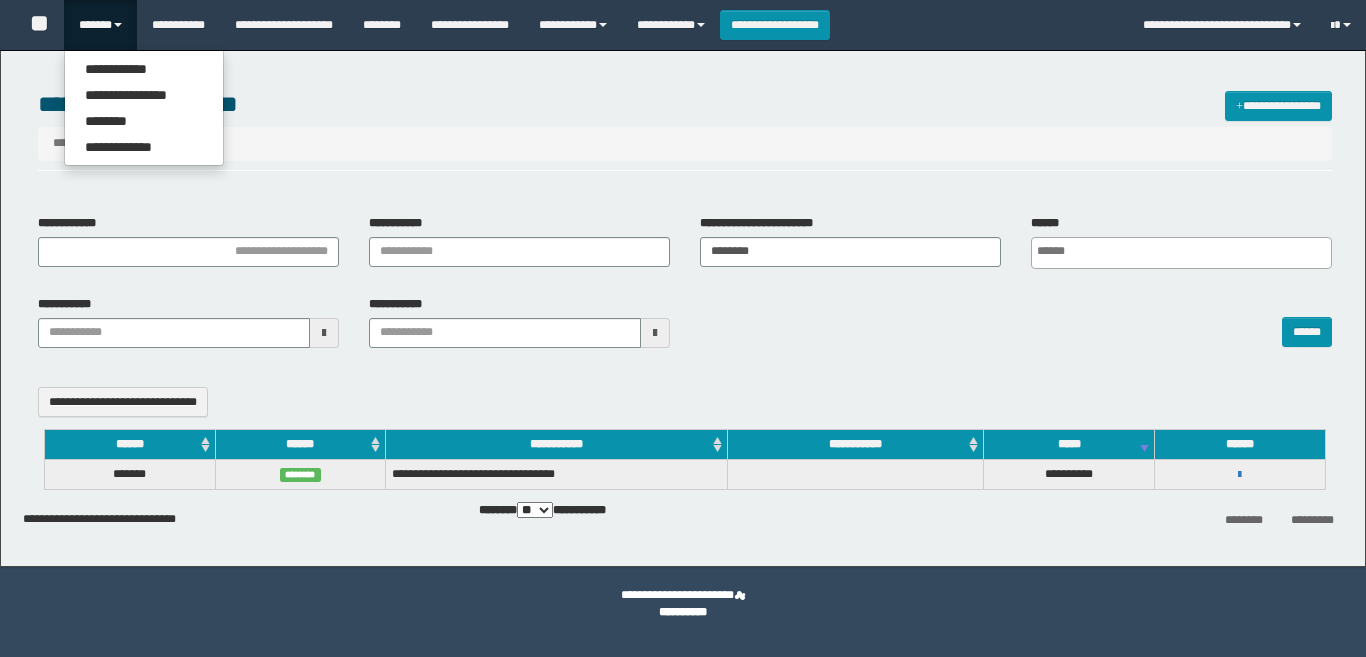 select 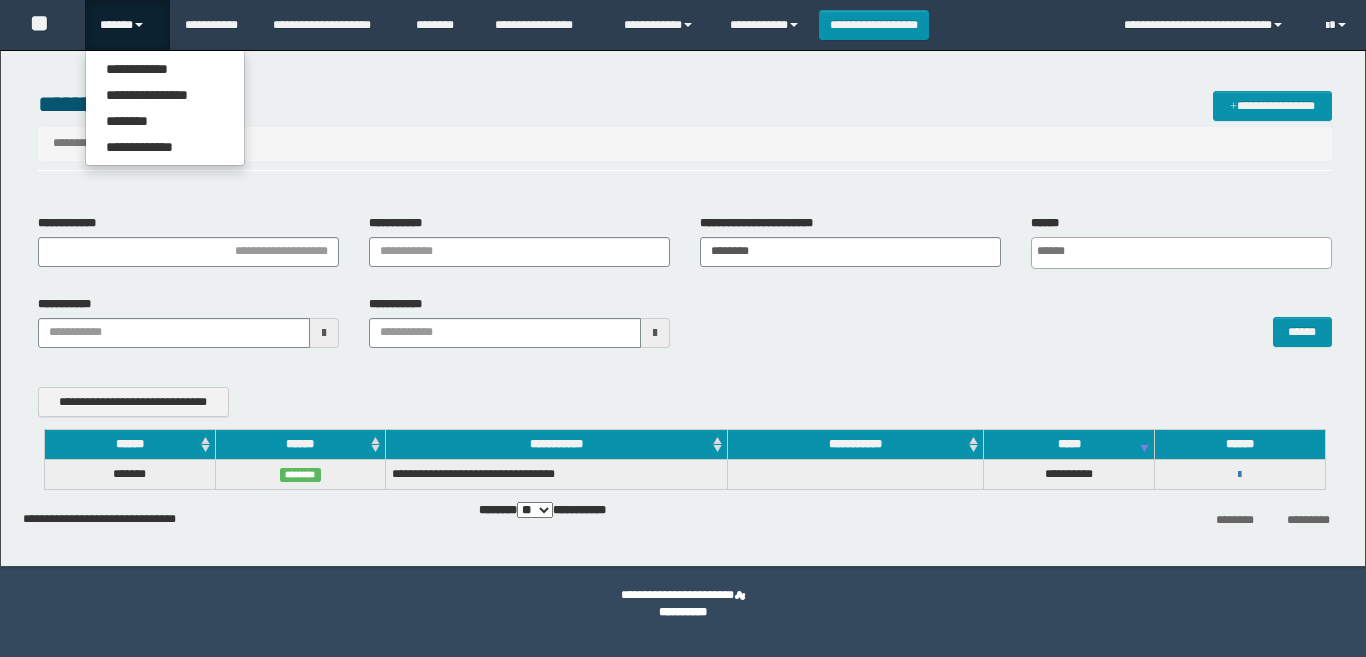 scroll, scrollTop: 0, scrollLeft: 0, axis: both 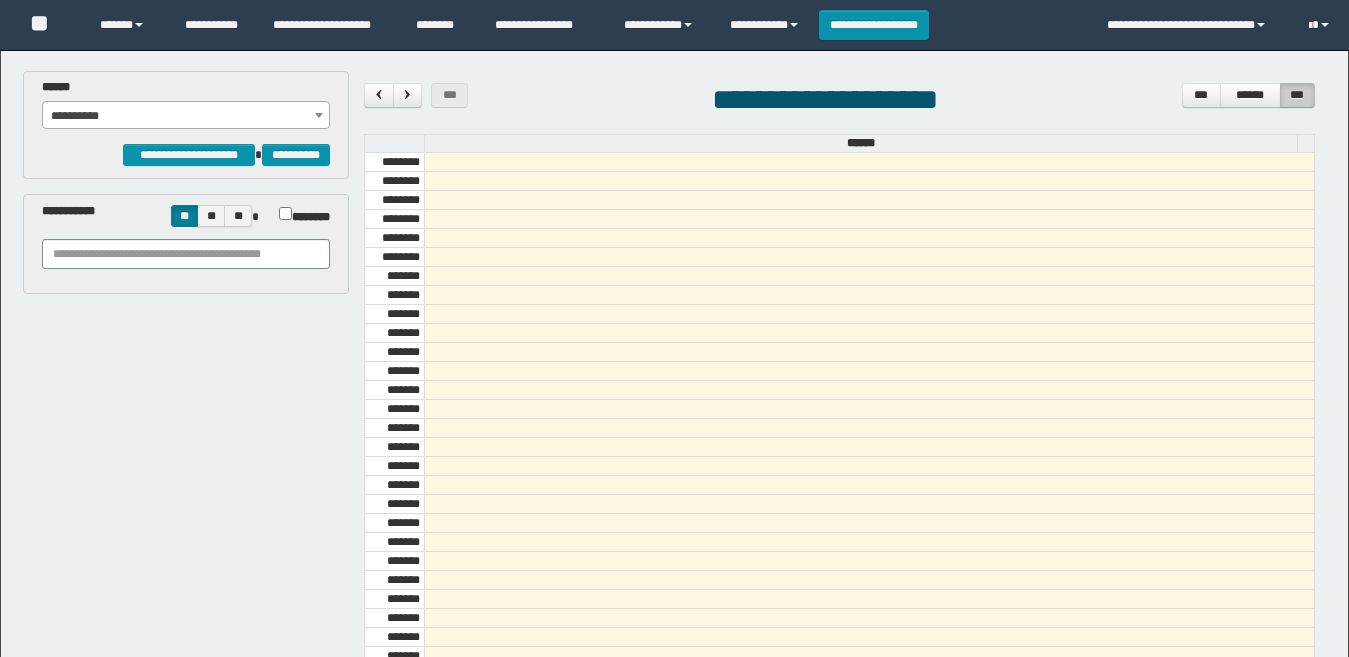 click on "**********" at bounding box center [186, 116] 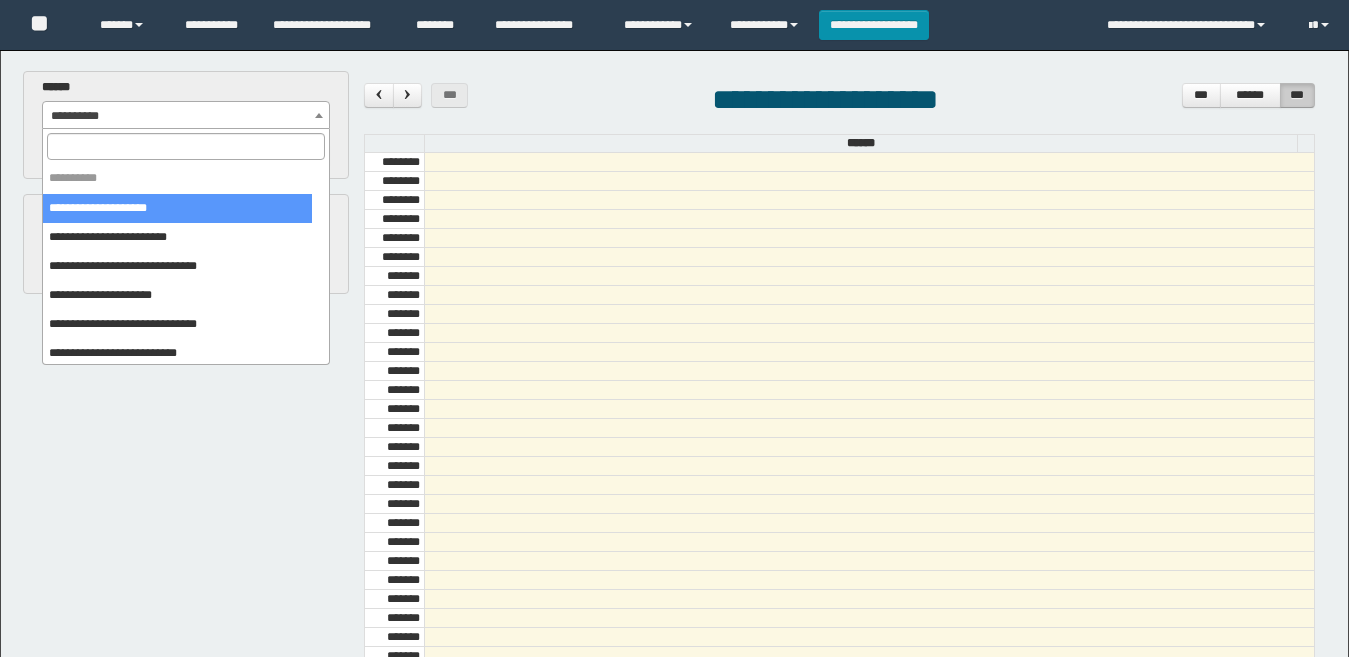 scroll, scrollTop: 685, scrollLeft: 0, axis: vertical 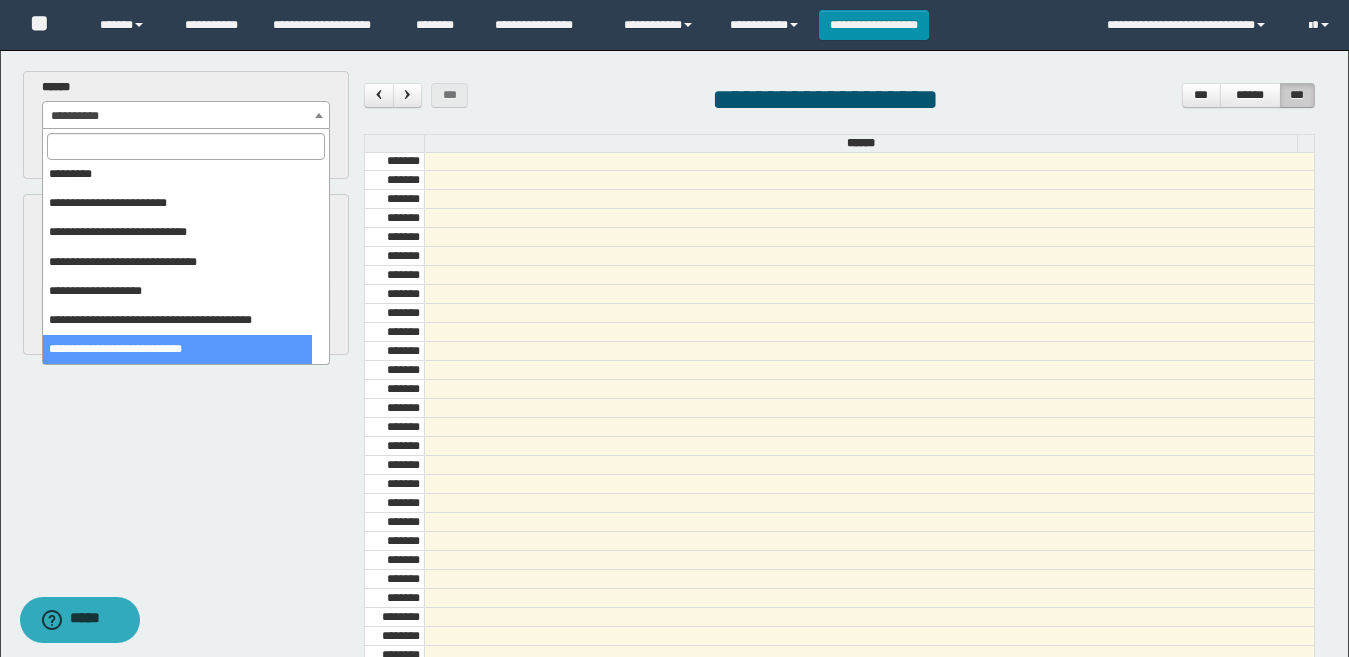 select on "******" 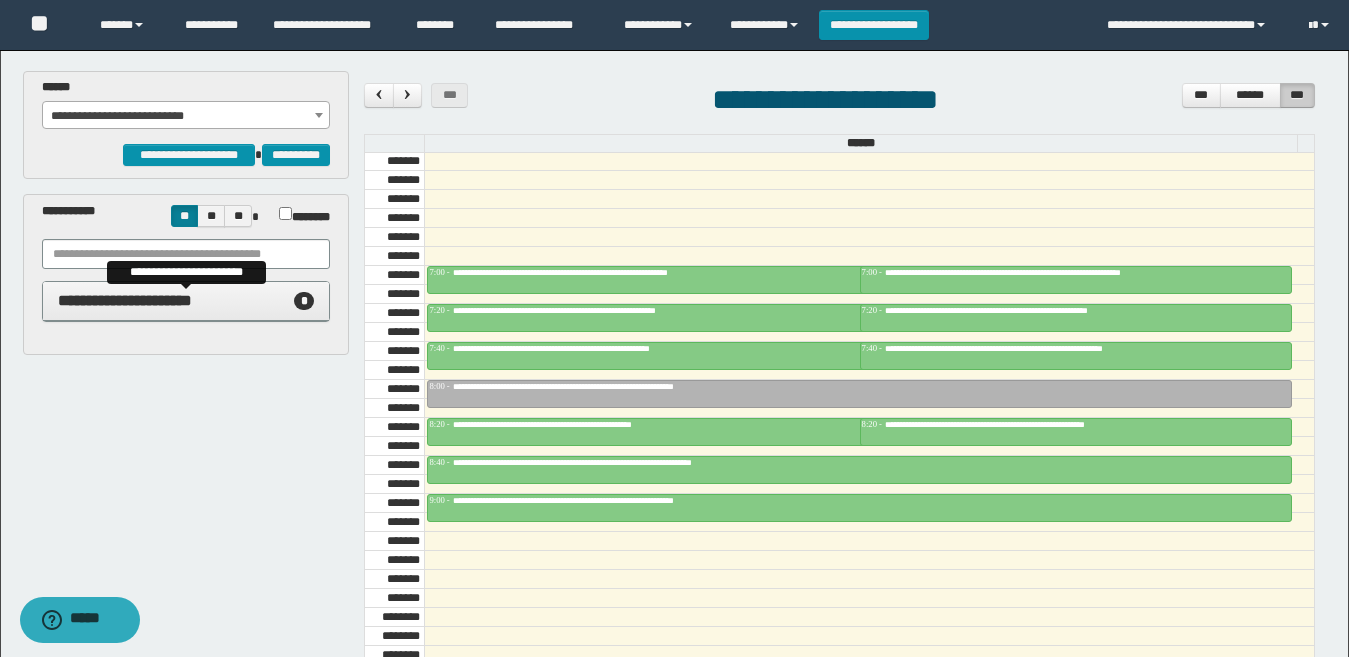 click on "**********" at bounding box center (186, 301) 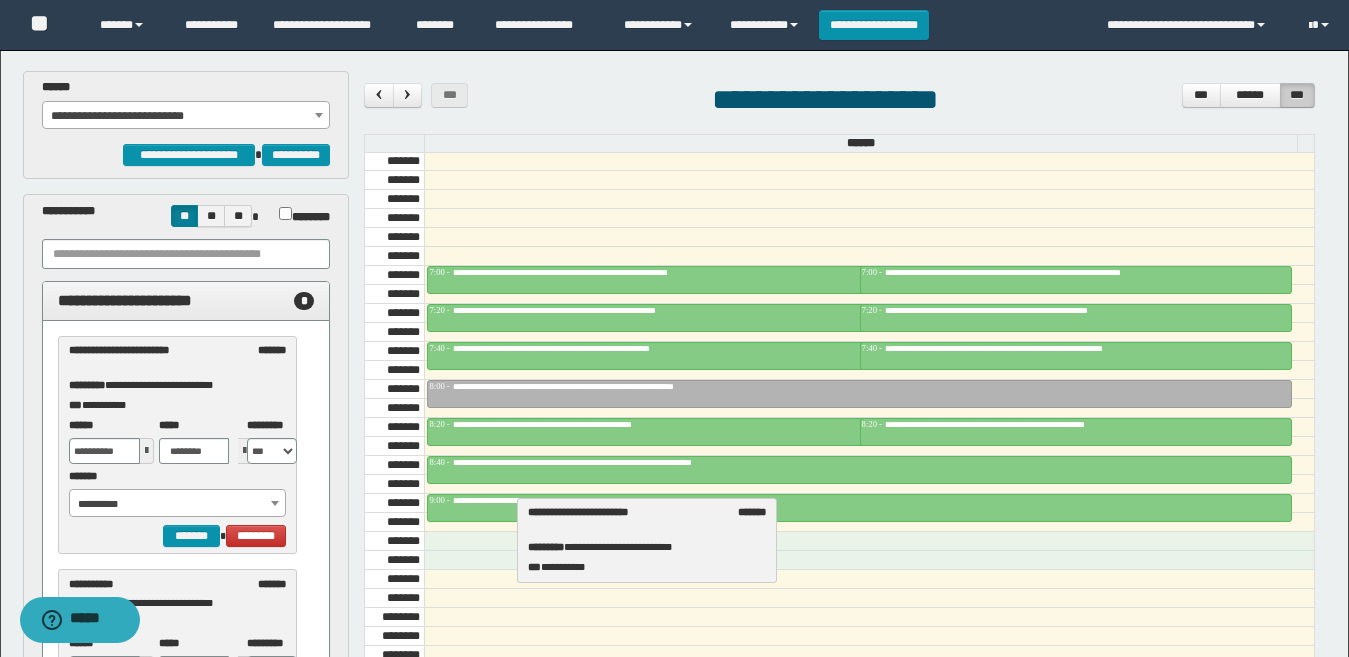 drag, startPoint x: 147, startPoint y: 382, endPoint x: 606, endPoint y: 541, distance: 485.7592 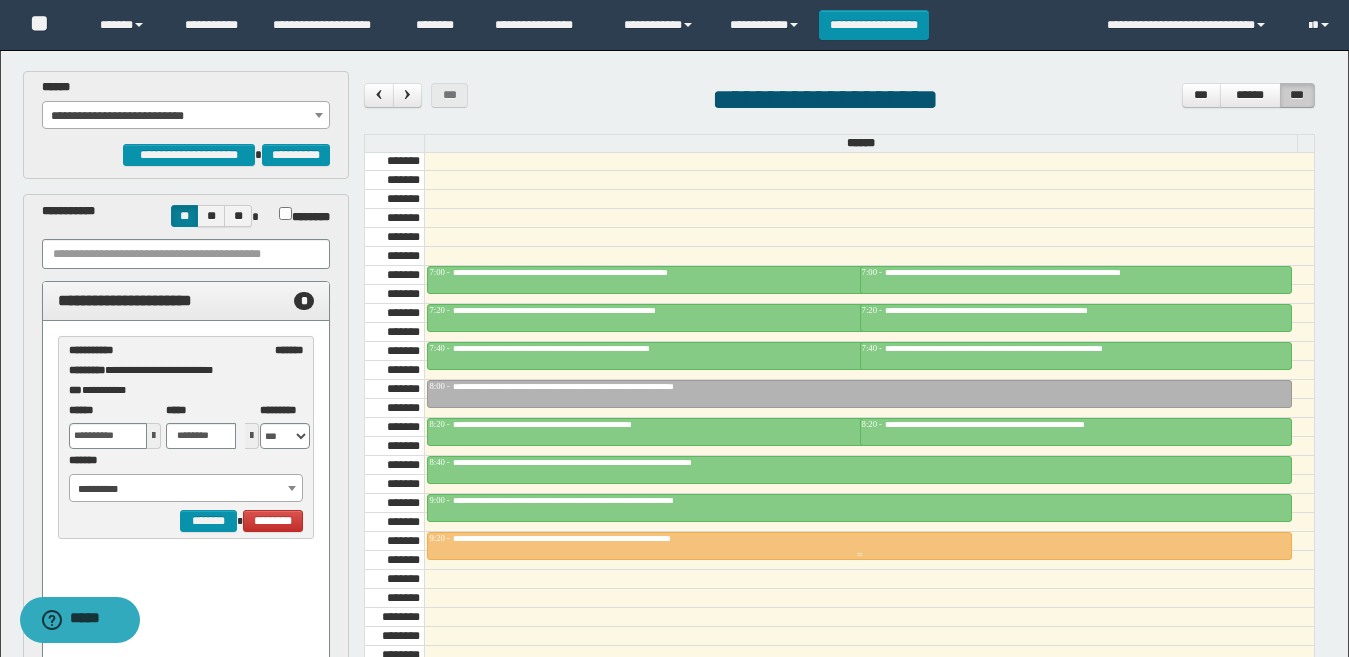 click on "**********" at bounding box center (859, 539) 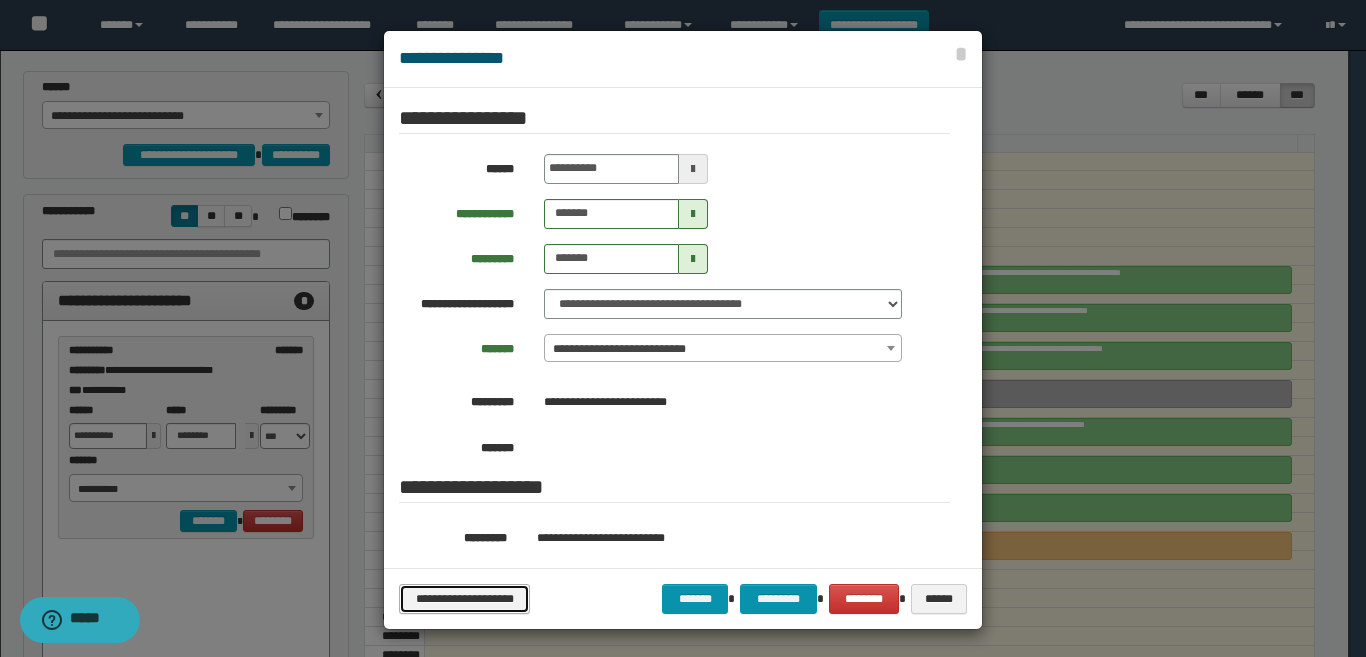 drag, startPoint x: 459, startPoint y: 592, endPoint x: 968, endPoint y: 601, distance: 509.07956 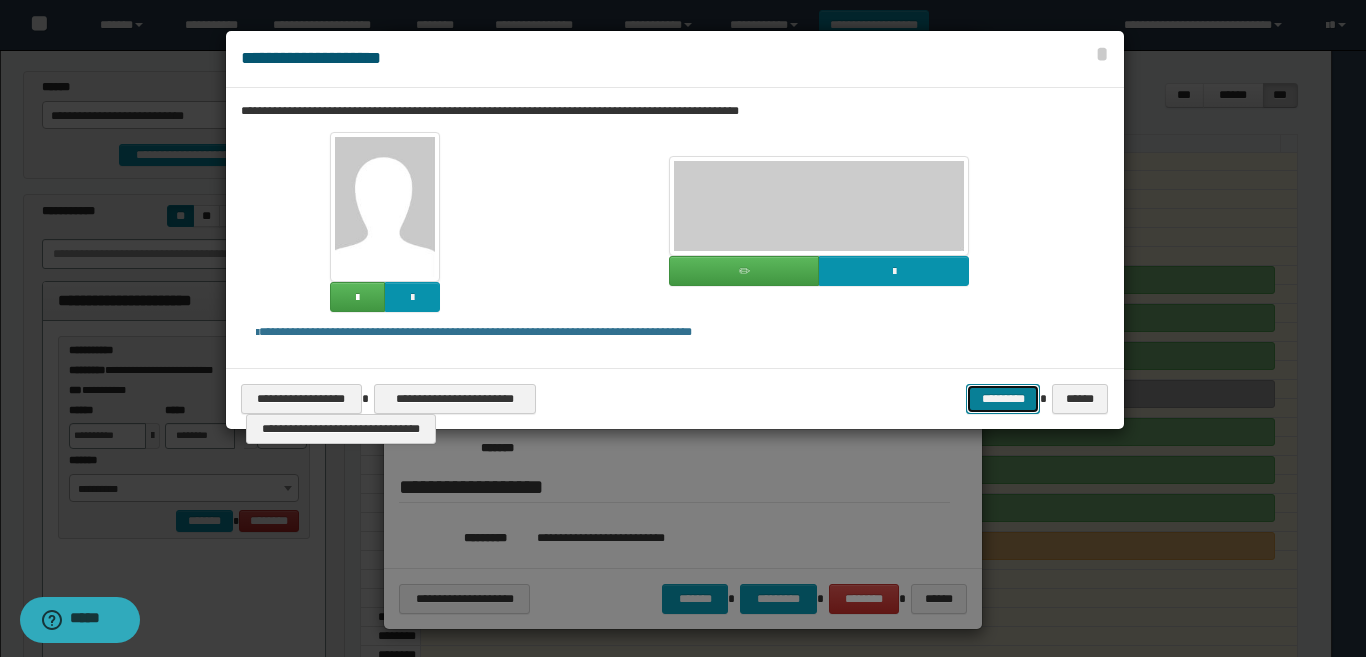 click on "*********" at bounding box center [1003, 399] 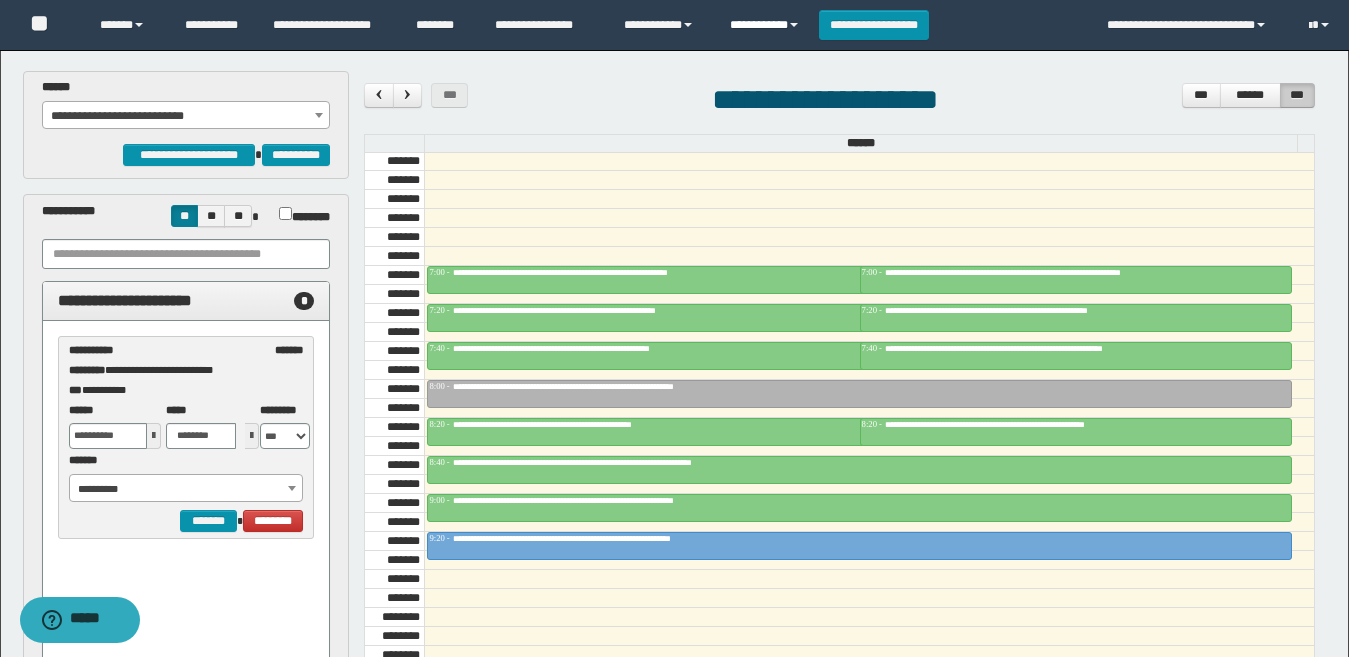 click on "**********" at bounding box center (767, 25) 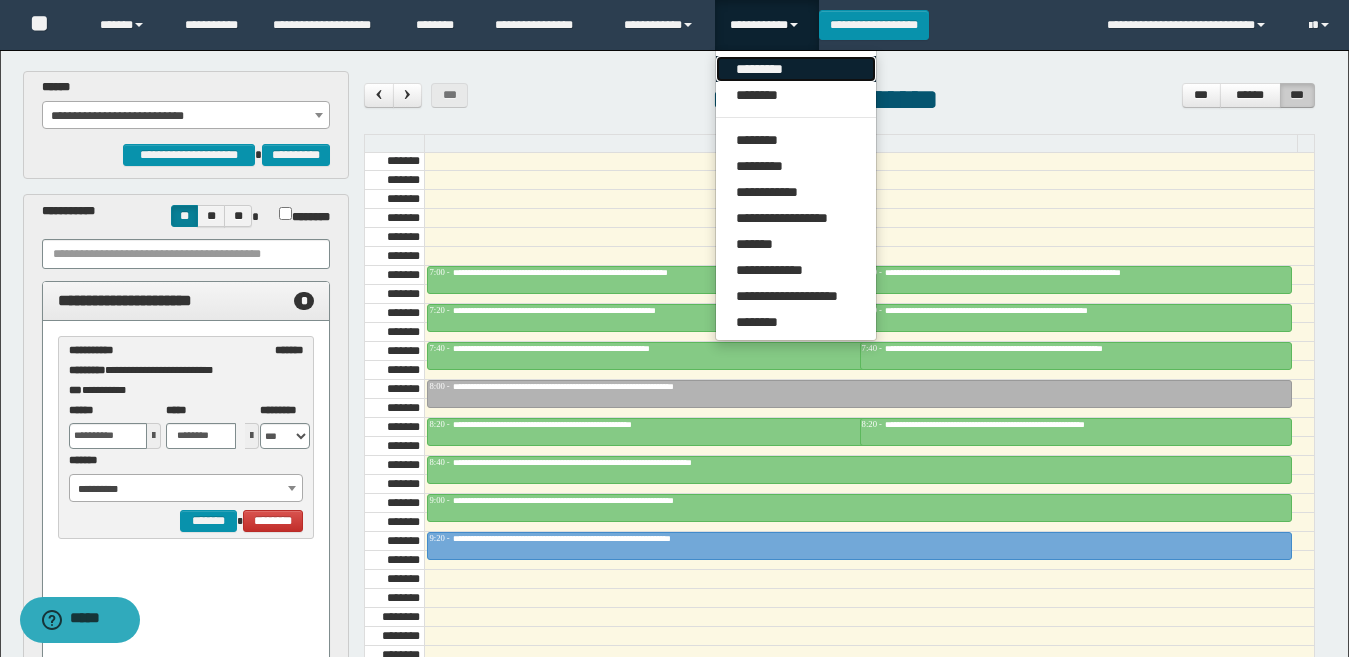click on "*********" at bounding box center (796, 69) 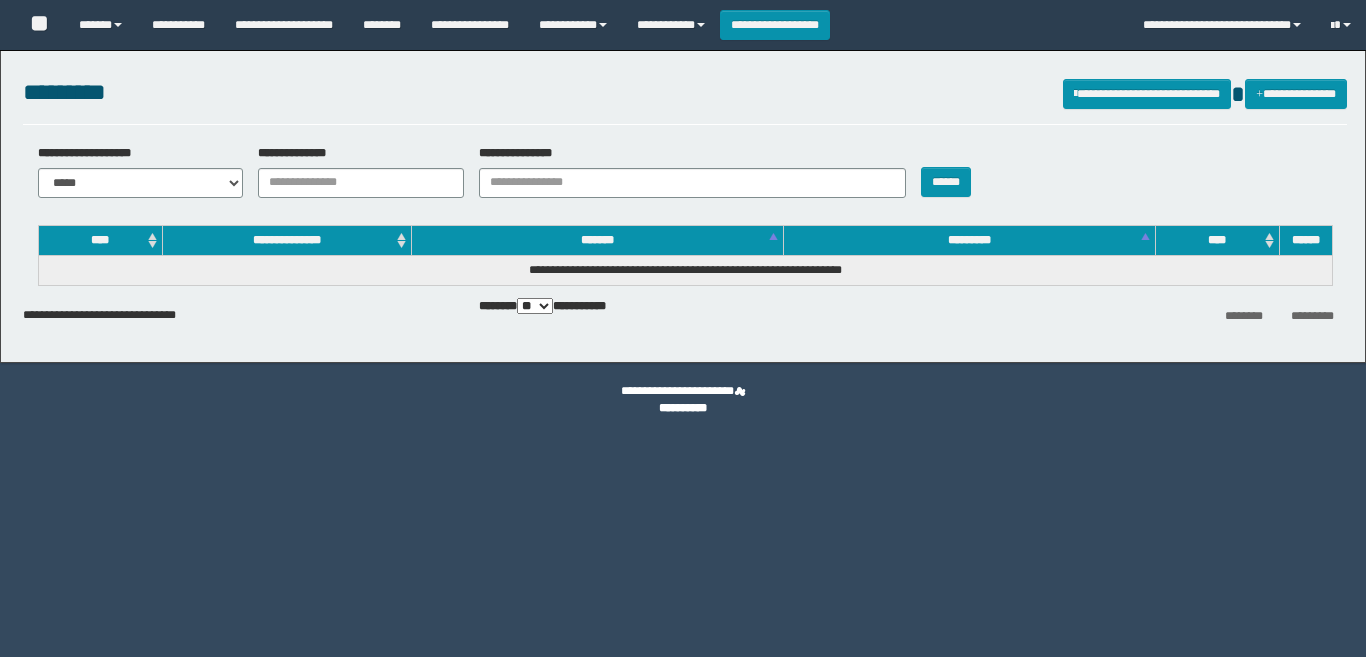 click on "**********" at bounding box center (361, 183) 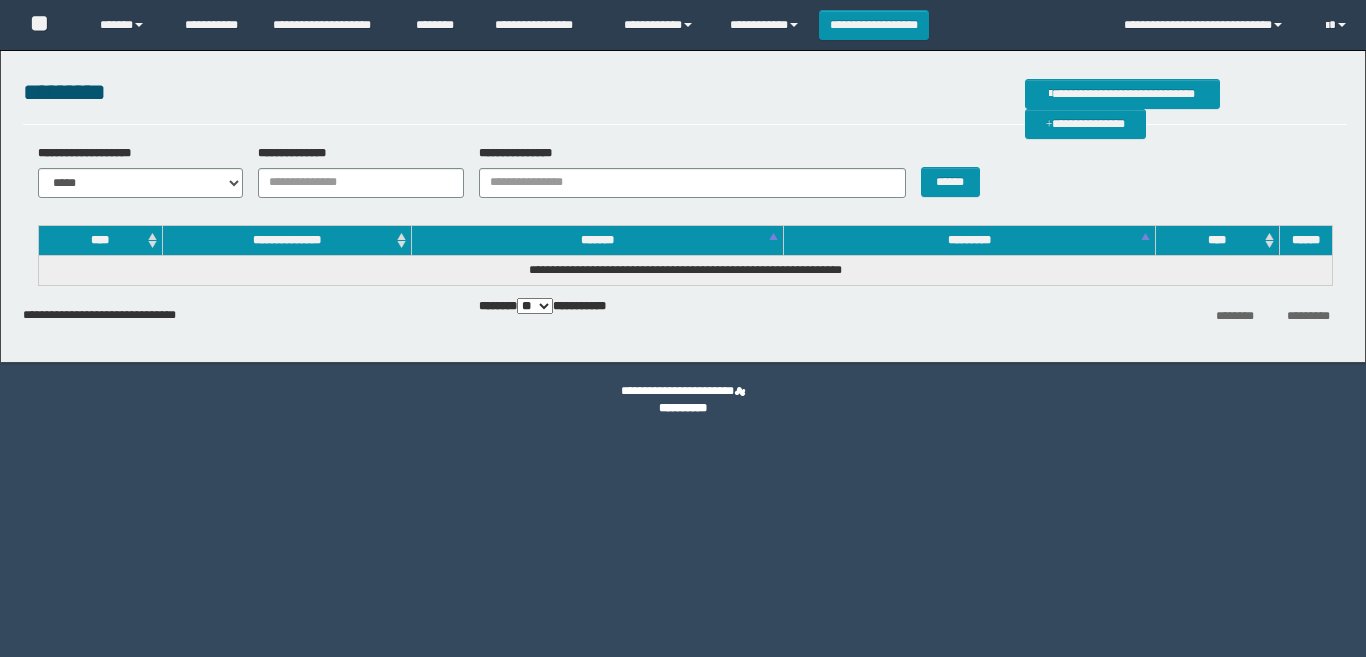 scroll, scrollTop: 0, scrollLeft: 0, axis: both 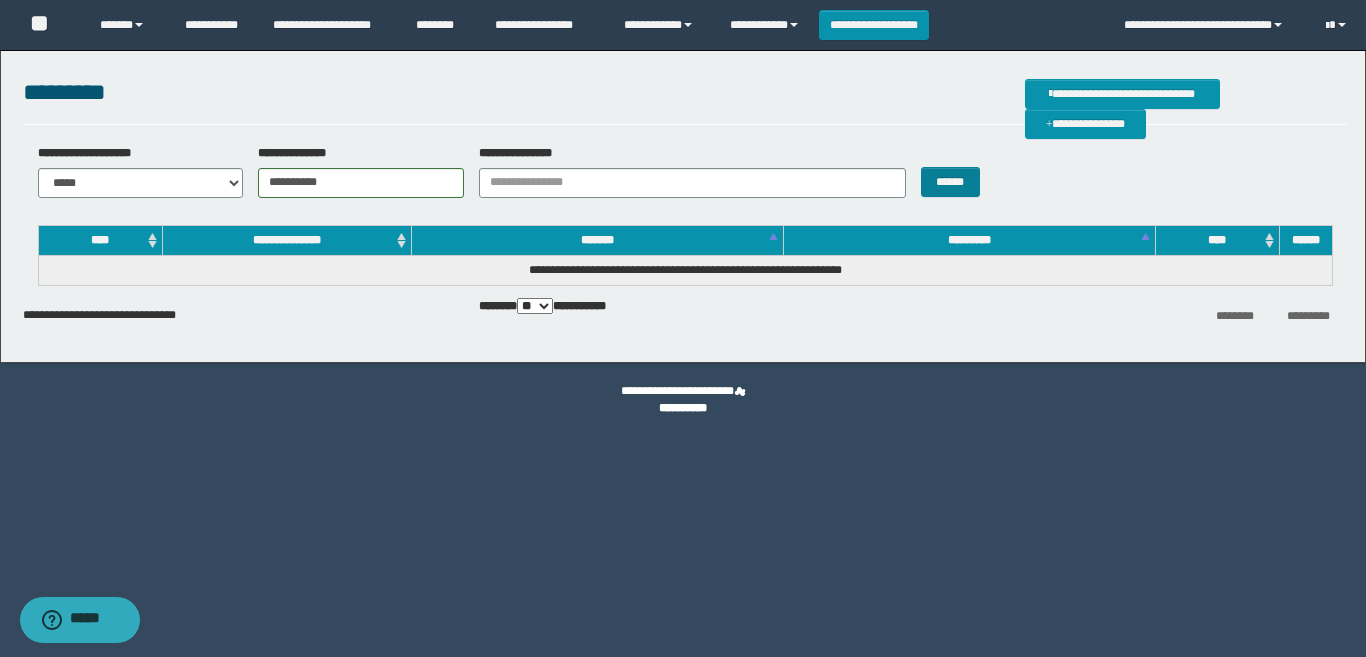 type on "**********" 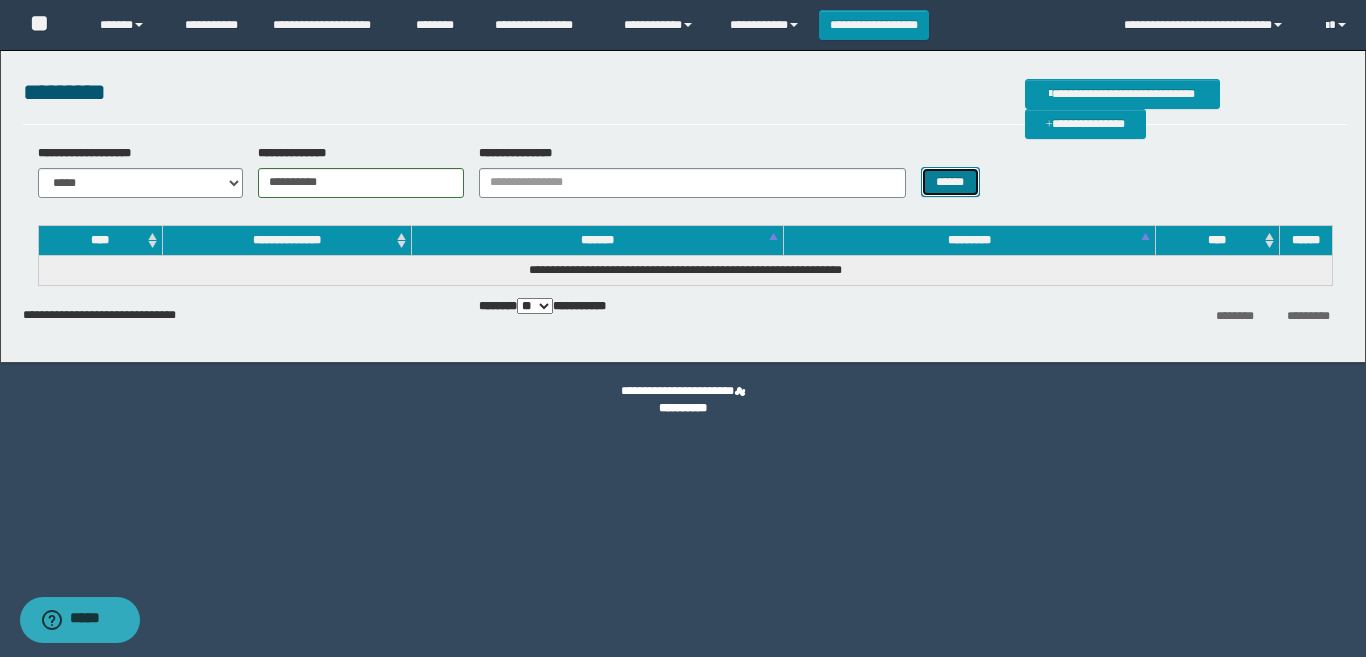 click on "******" at bounding box center (950, 182) 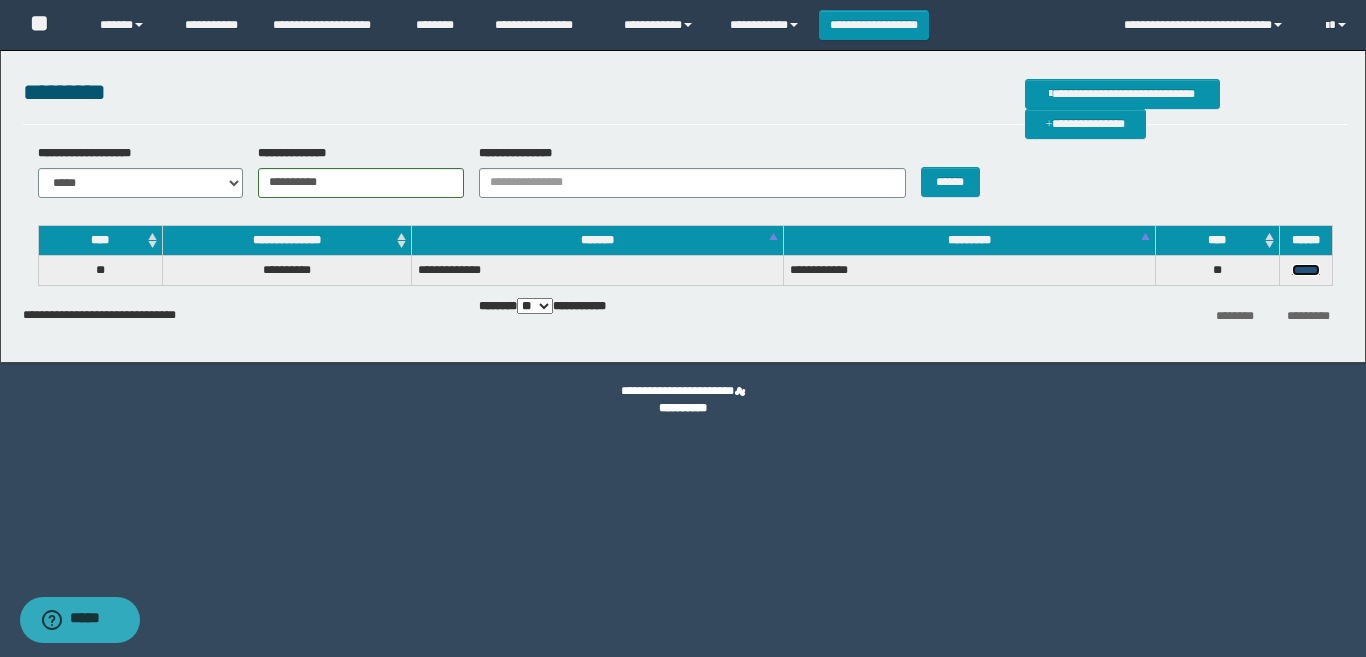 click on "******" at bounding box center (1306, 270) 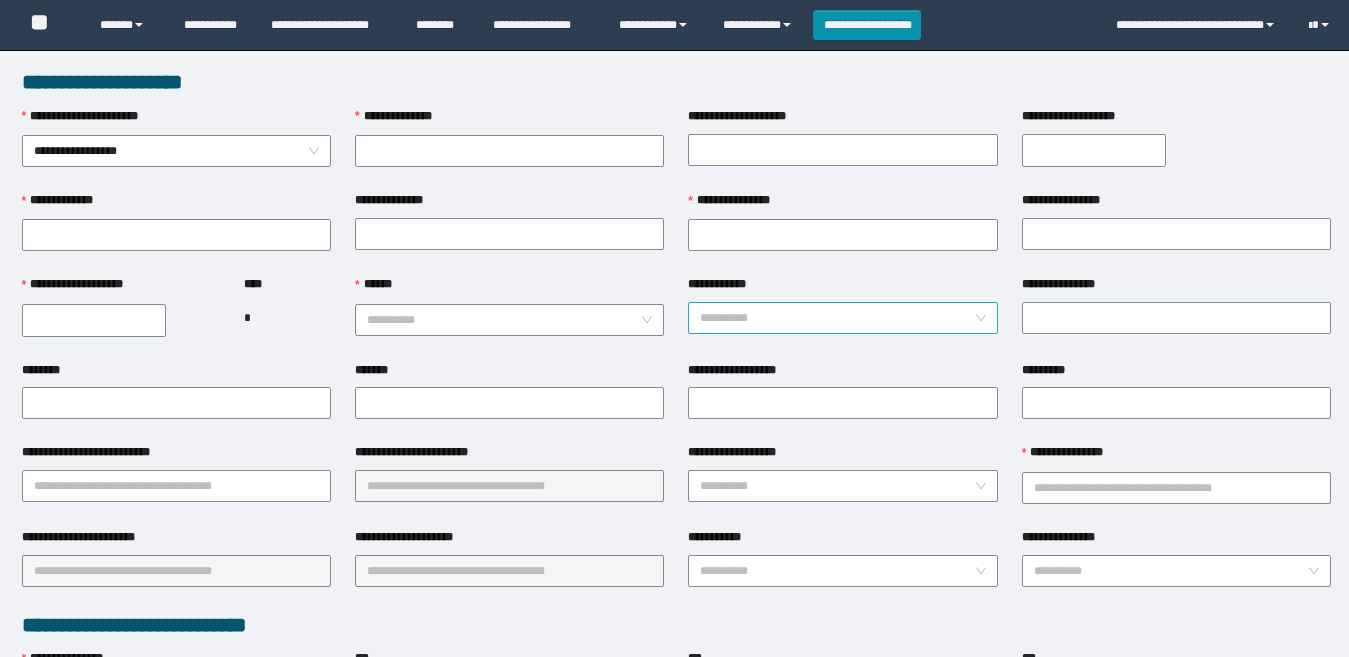 scroll, scrollTop: 0, scrollLeft: 0, axis: both 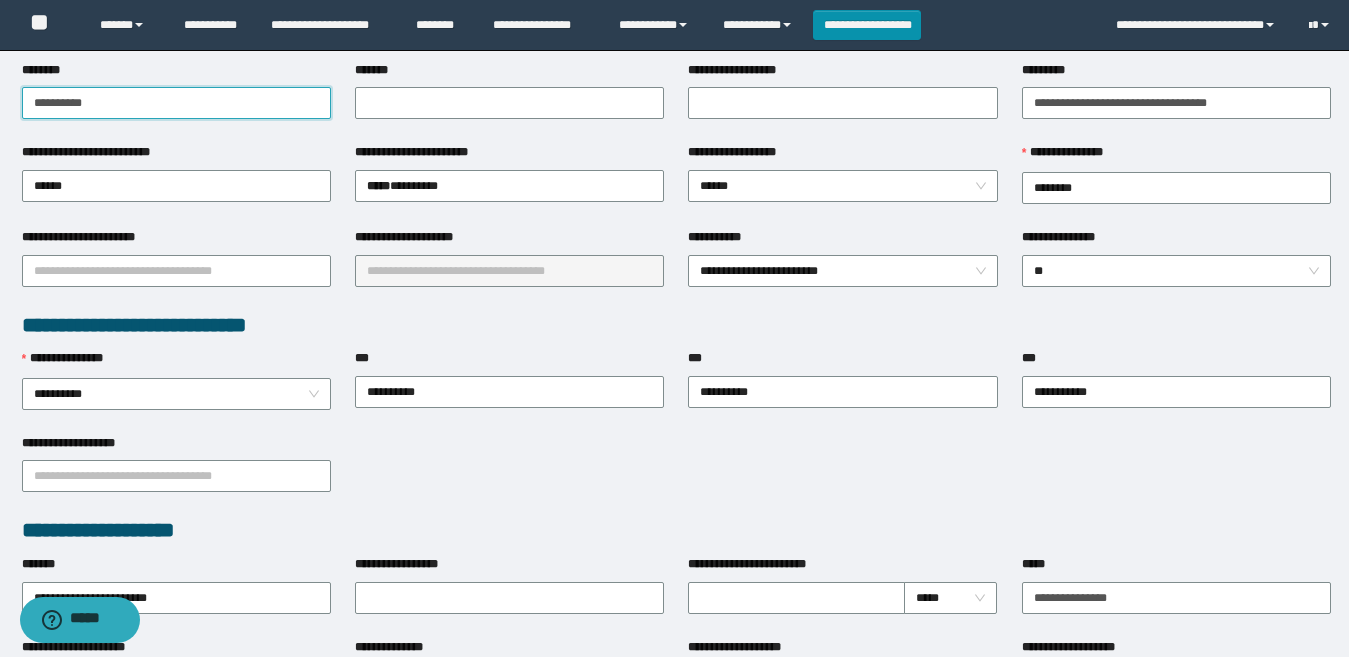 click on "********" at bounding box center [176, 103] 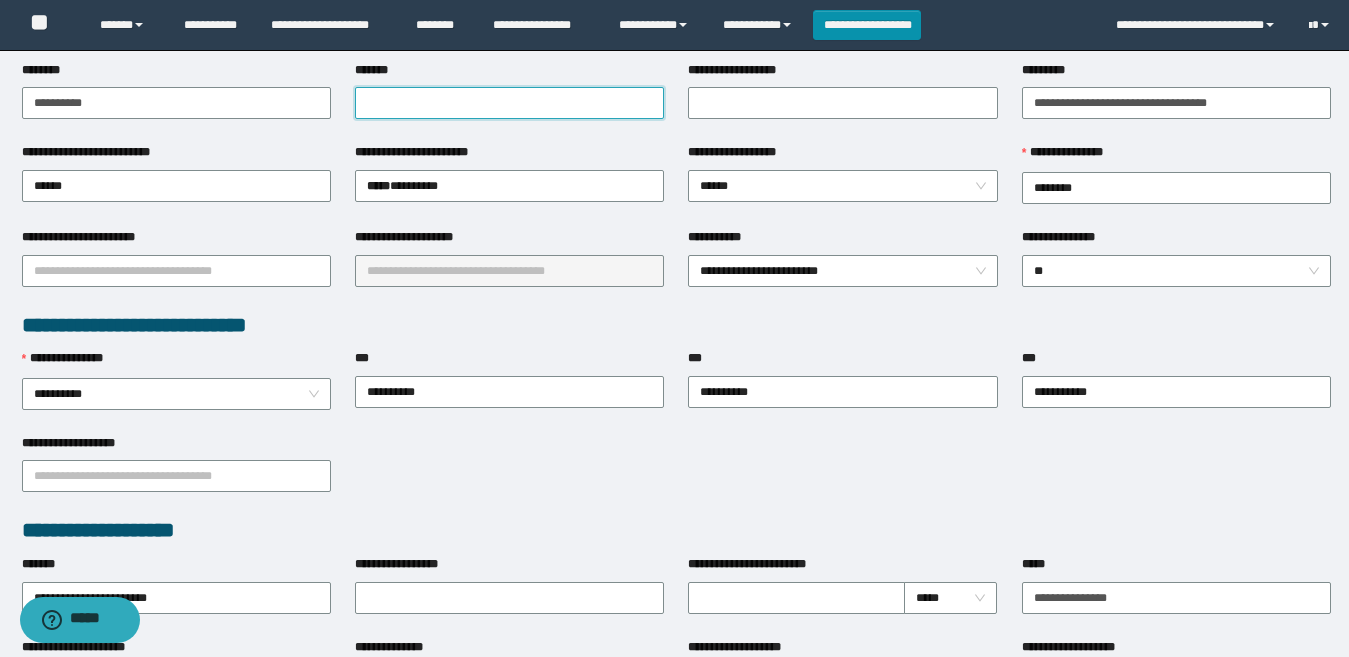 click on "*******" at bounding box center (509, 103) 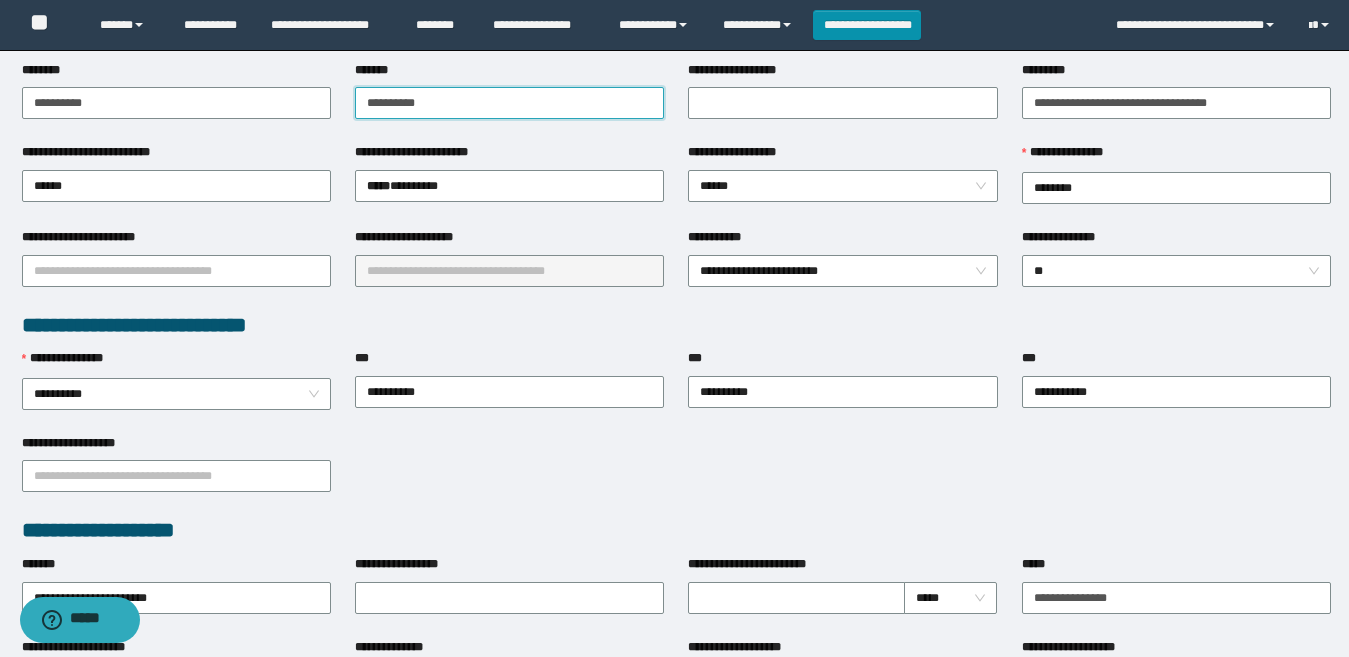type on "**********" 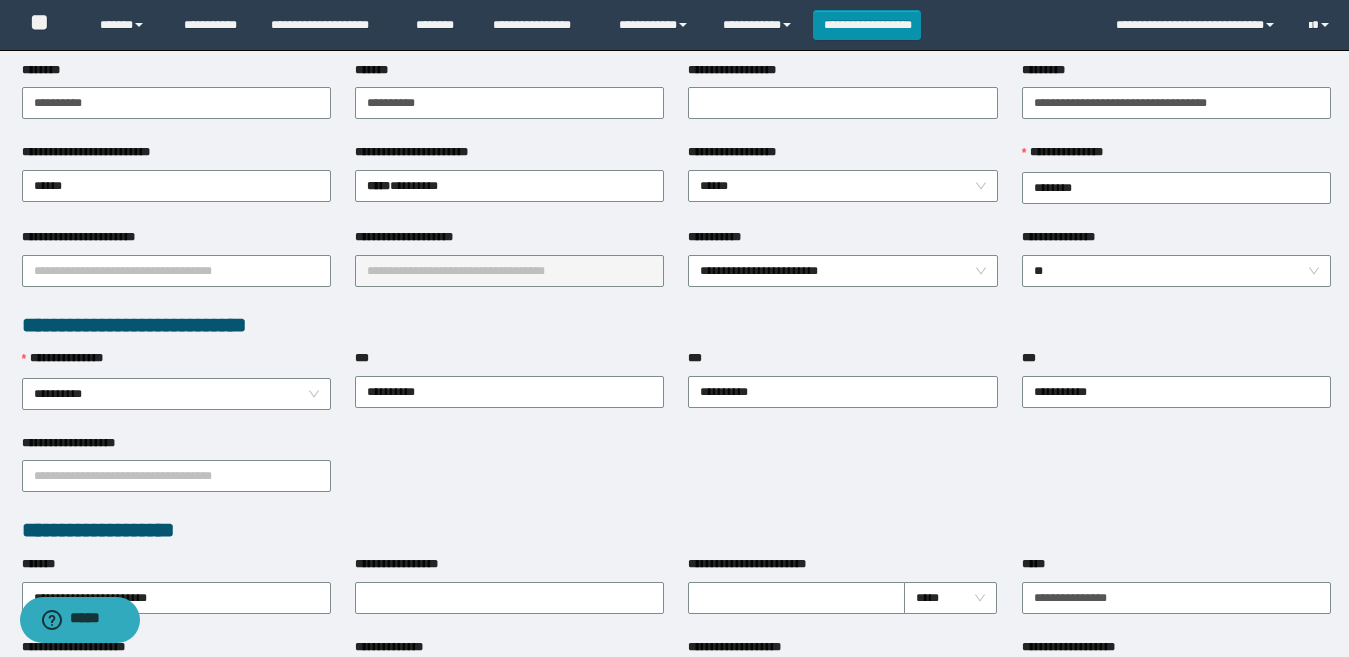 drag, startPoint x: 687, startPoint y: 467, endPoint x: 691, endPoint y: 436, distance: 31.257 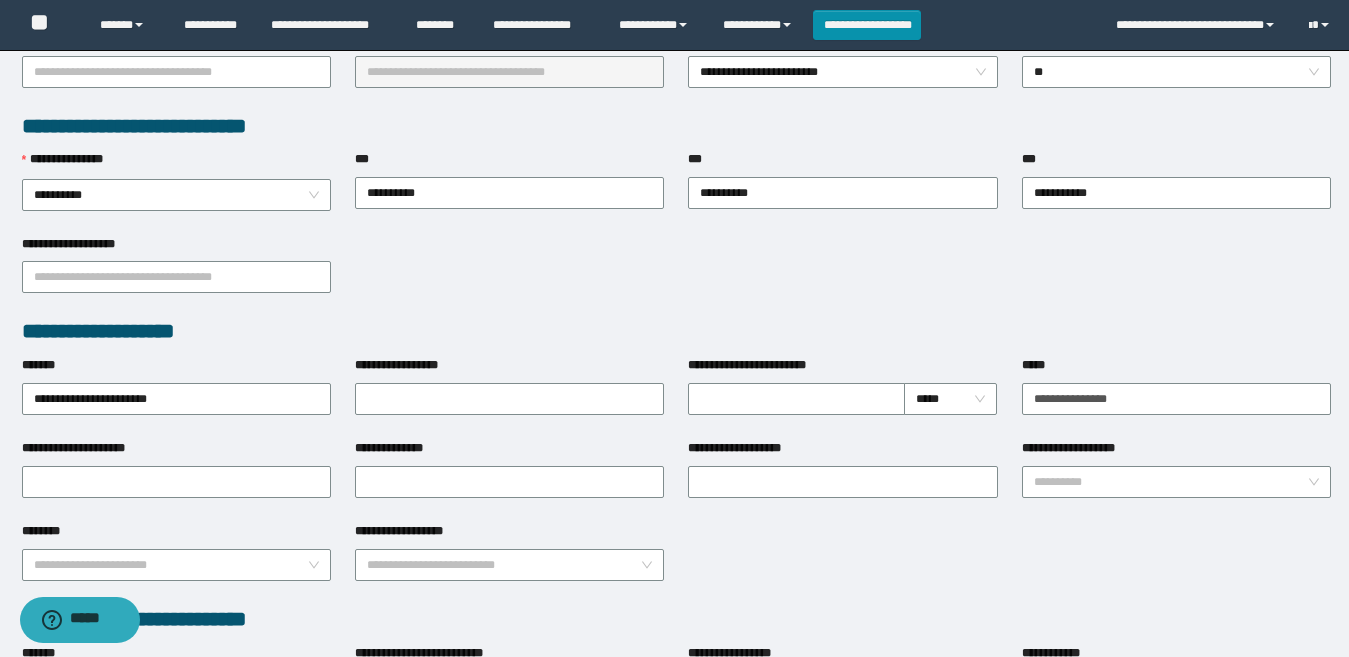 scroll, scrollTop: 500, scrollLeft: 0, axis: vertical 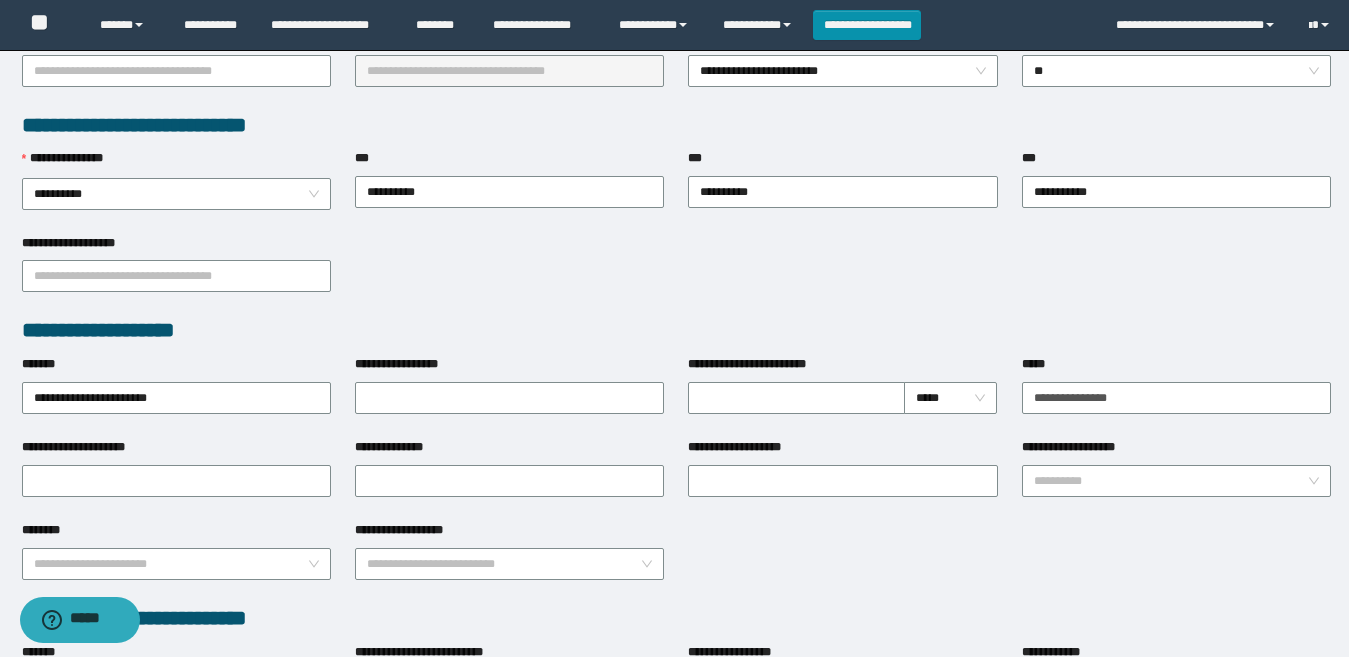 click on "**********" at bounding box center (676, 330) 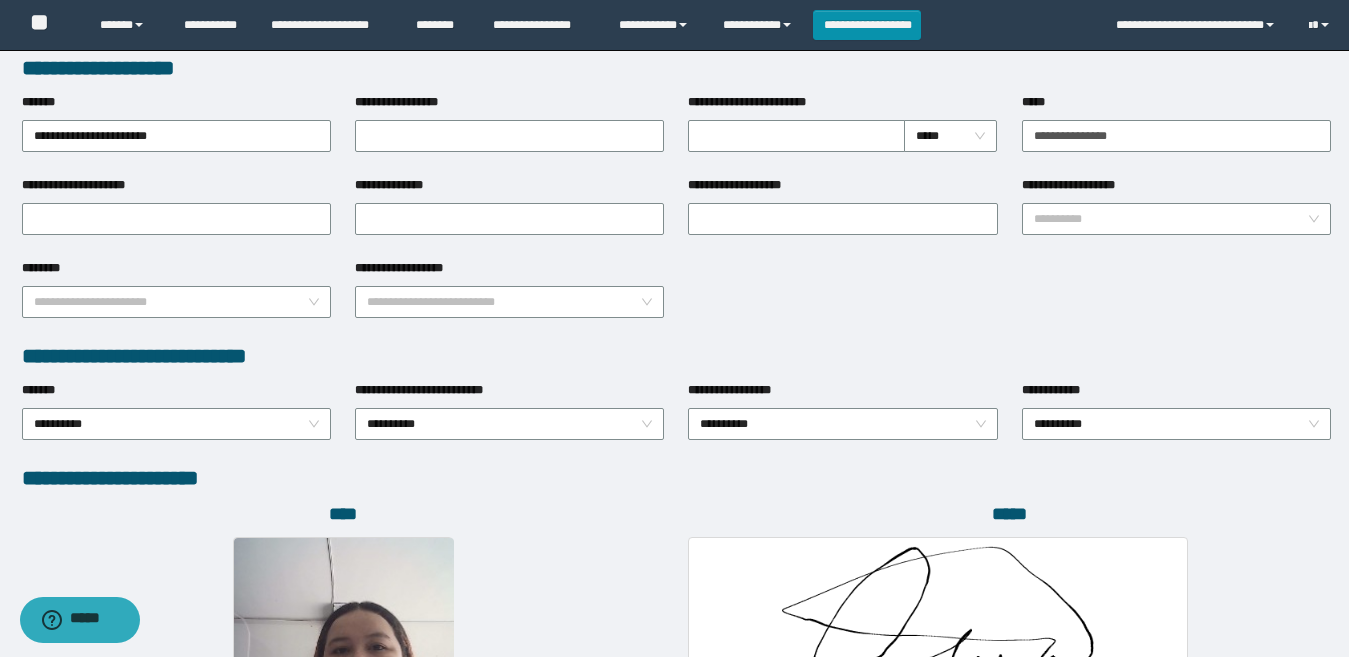 scroll, scrollTop: 600, scrollLeft: 0, axis: vertical 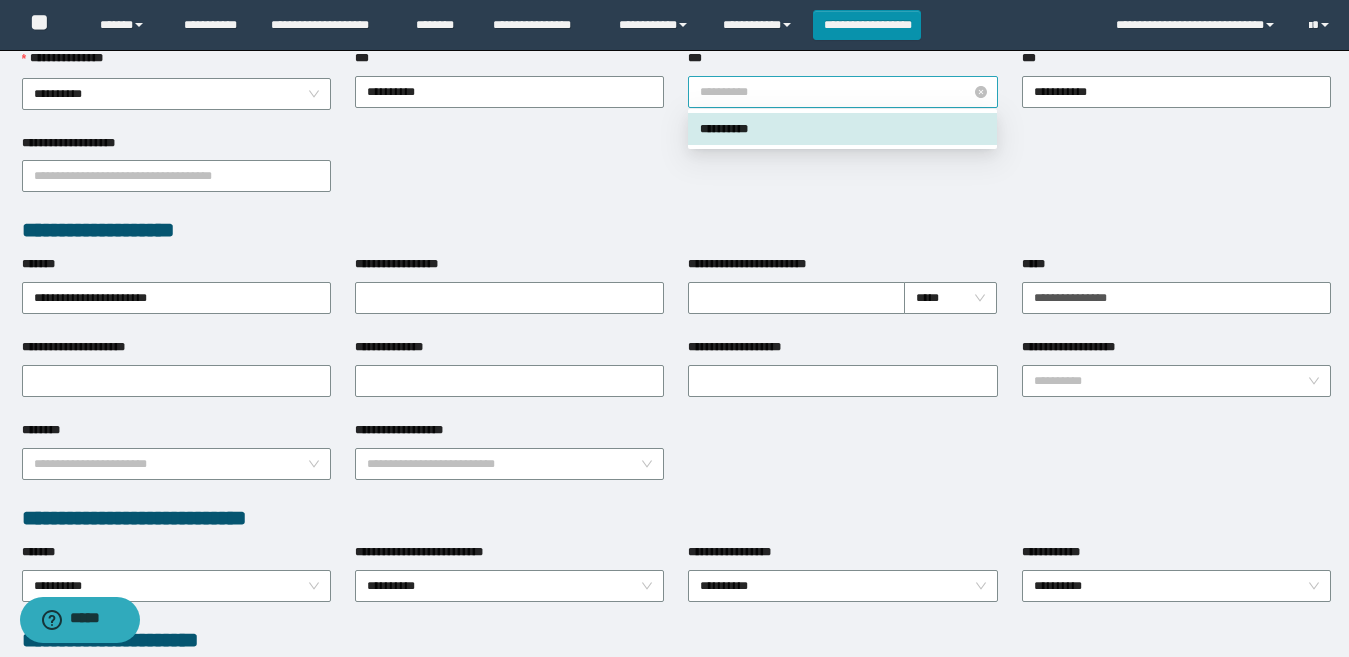 click on "**********" at bounding box center (842, 92) 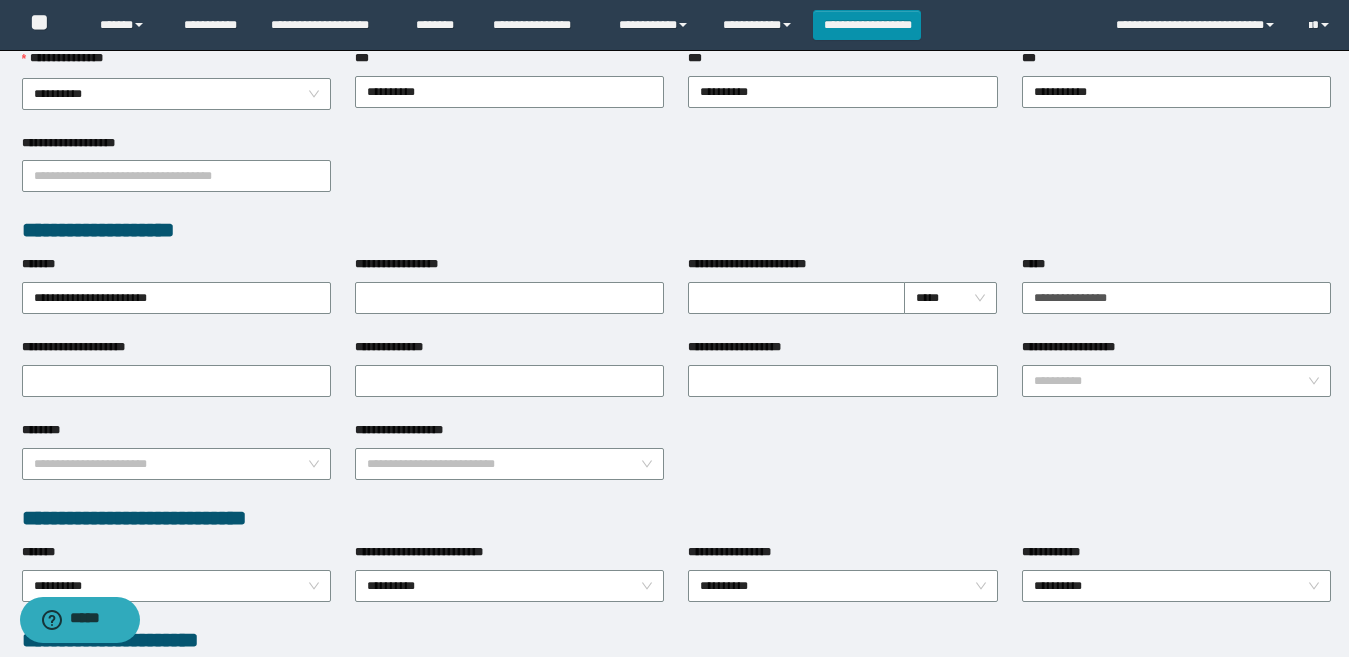 drag, startPoint x: 615, startPoint y: 192, endPoint x: 613, endPoint y: 176, distance: 16.124516 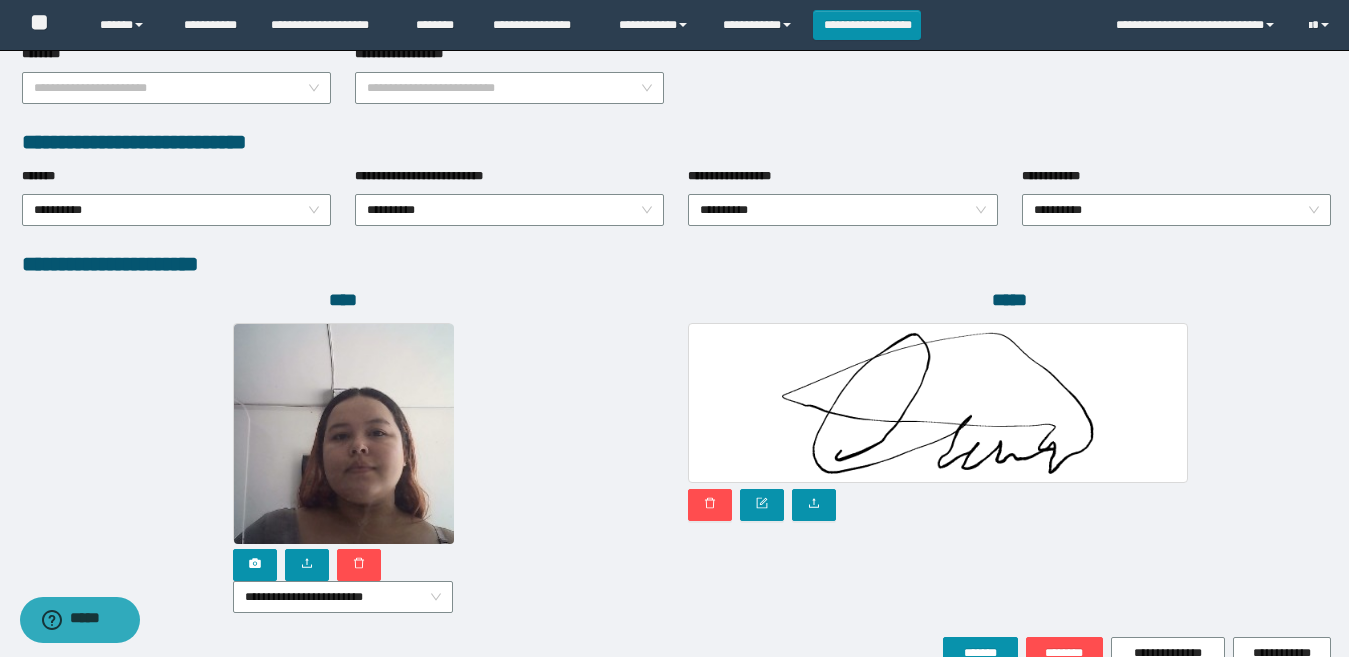 scroll, scrollTop: 1080, scrollLeft: 0, axis: vertical 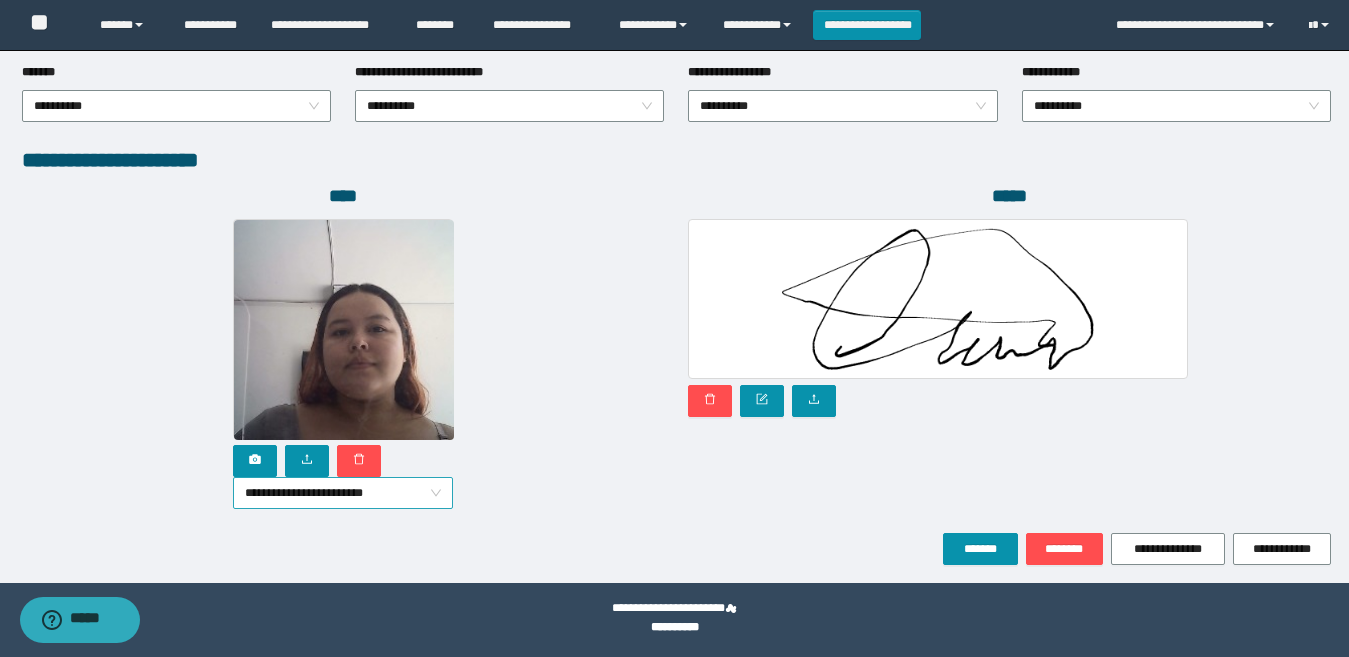 click on "**********" at bounding box center [343, 493] 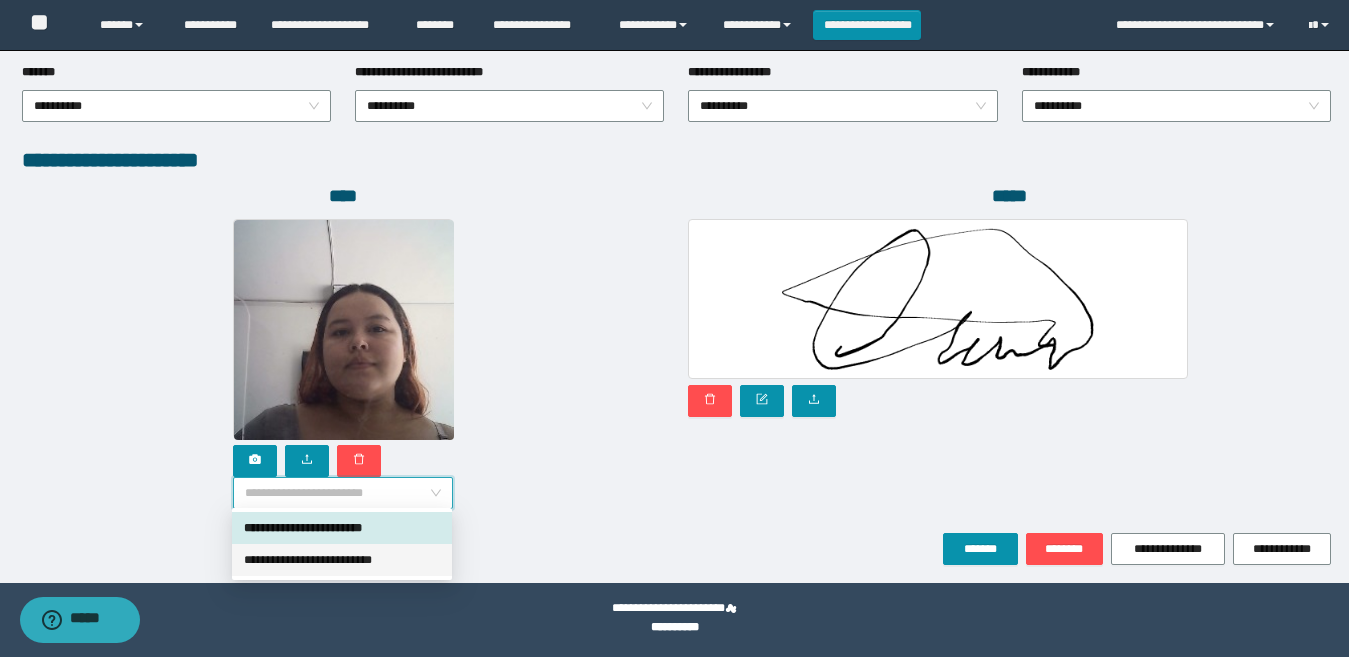 drag, startPoint x: 413, startPoint y: 561, endPoint x: 369, endPoint y: 537, distance: 50.119858 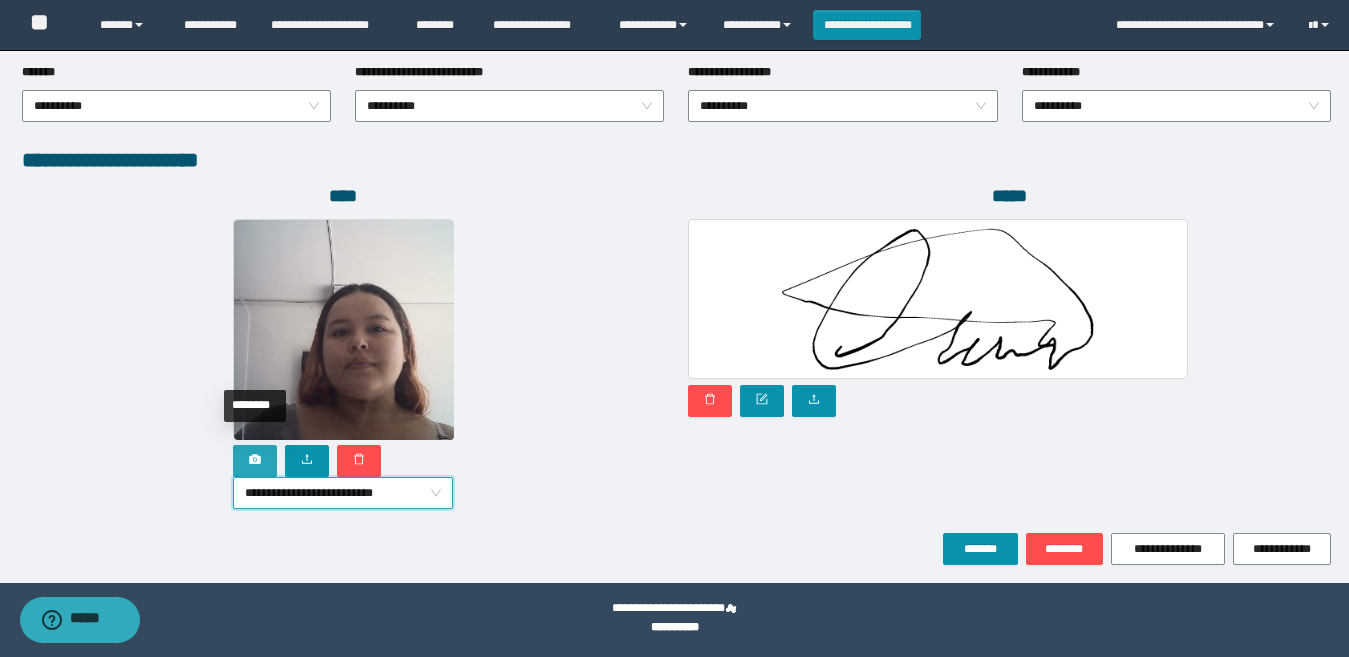 click at bounding box center (255, 461) 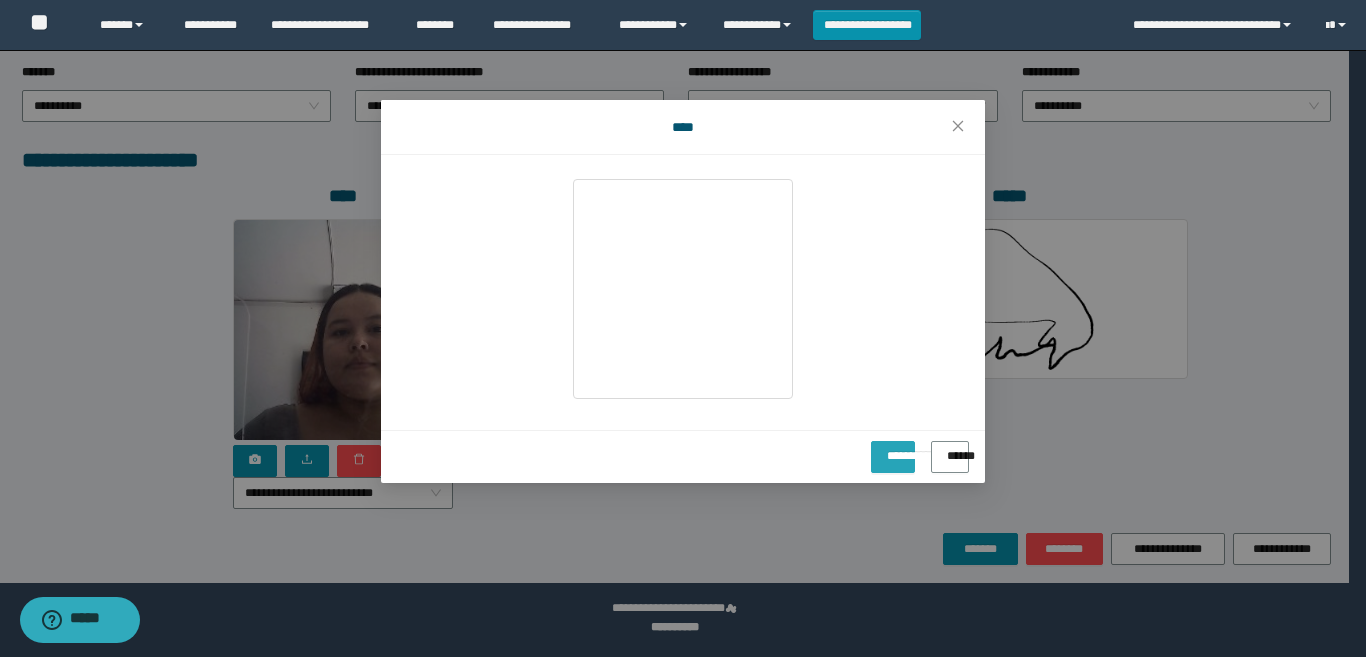 click on "**********" at bounding box center (893, 449) 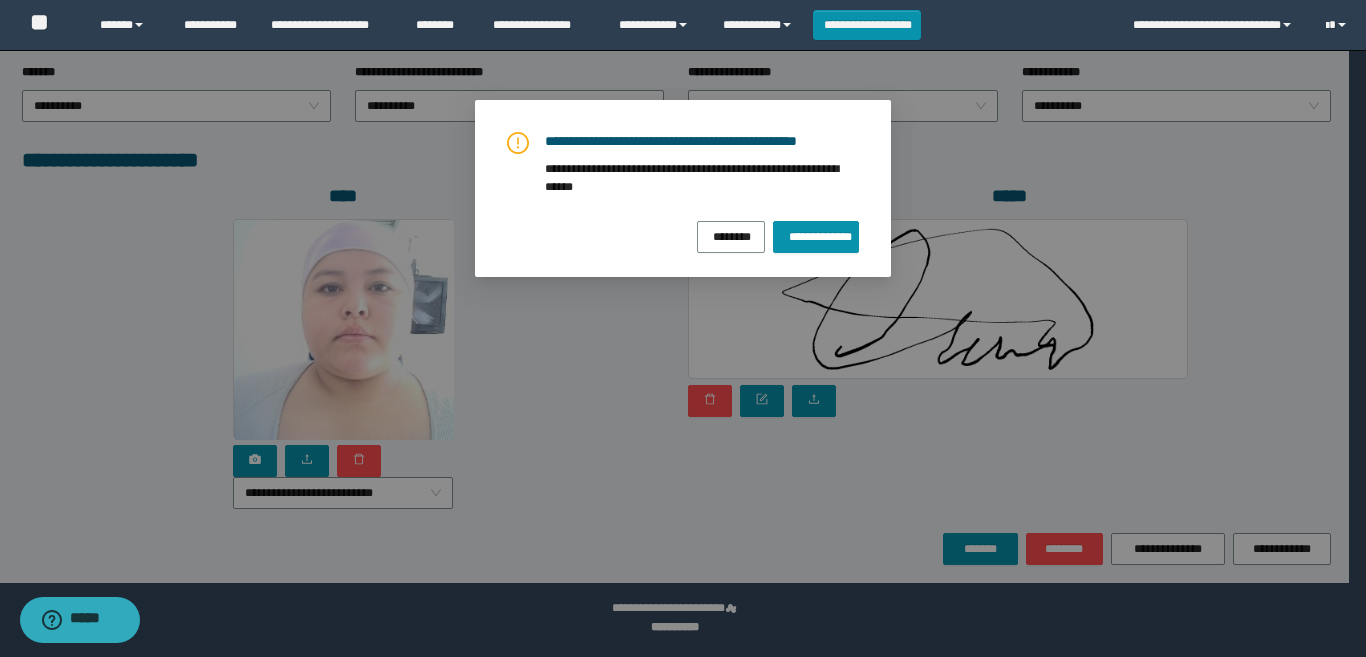 click on "**********" at bounding box center (683, 192) 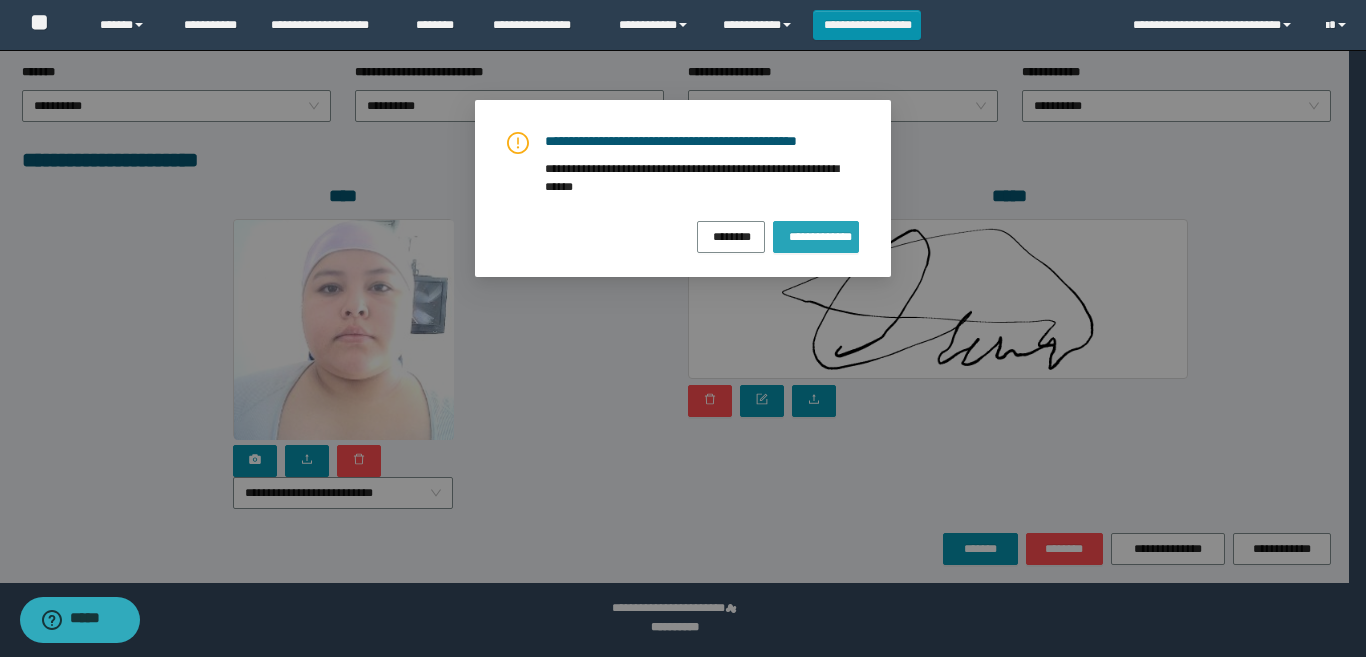 click on "**********" at bounding box center [816, 235] 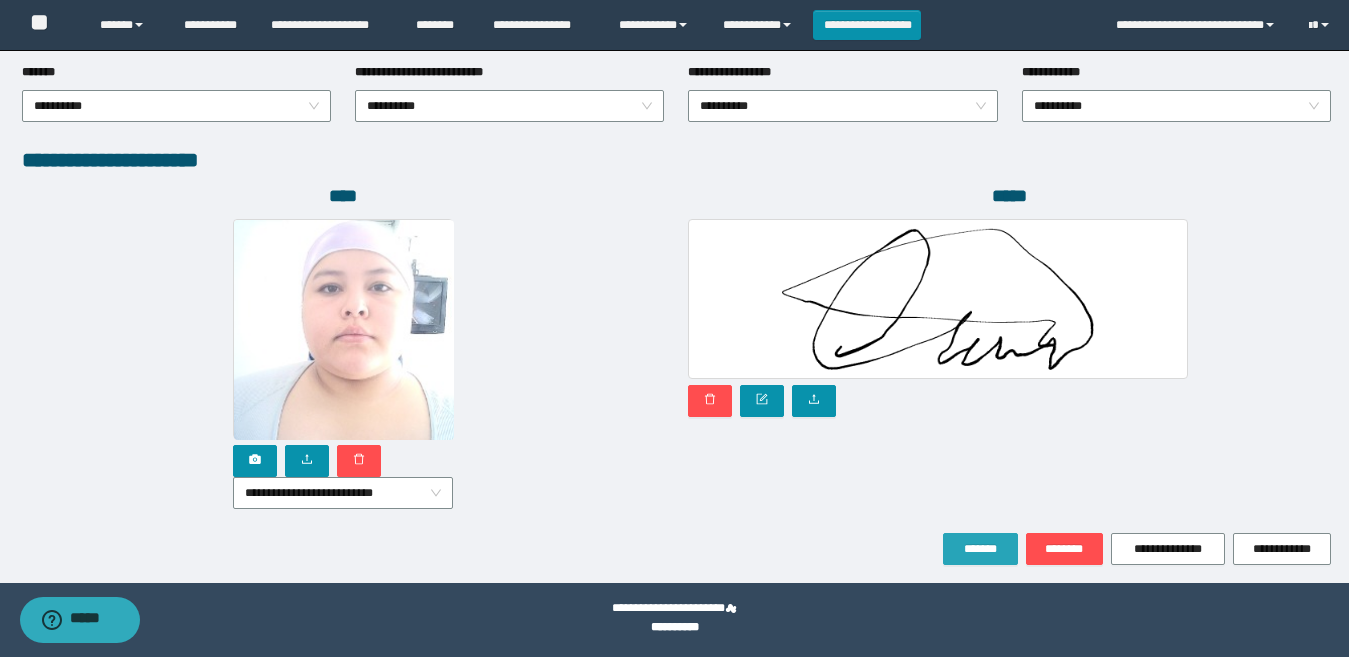 click on "*******" at bounding box center (980, 549) 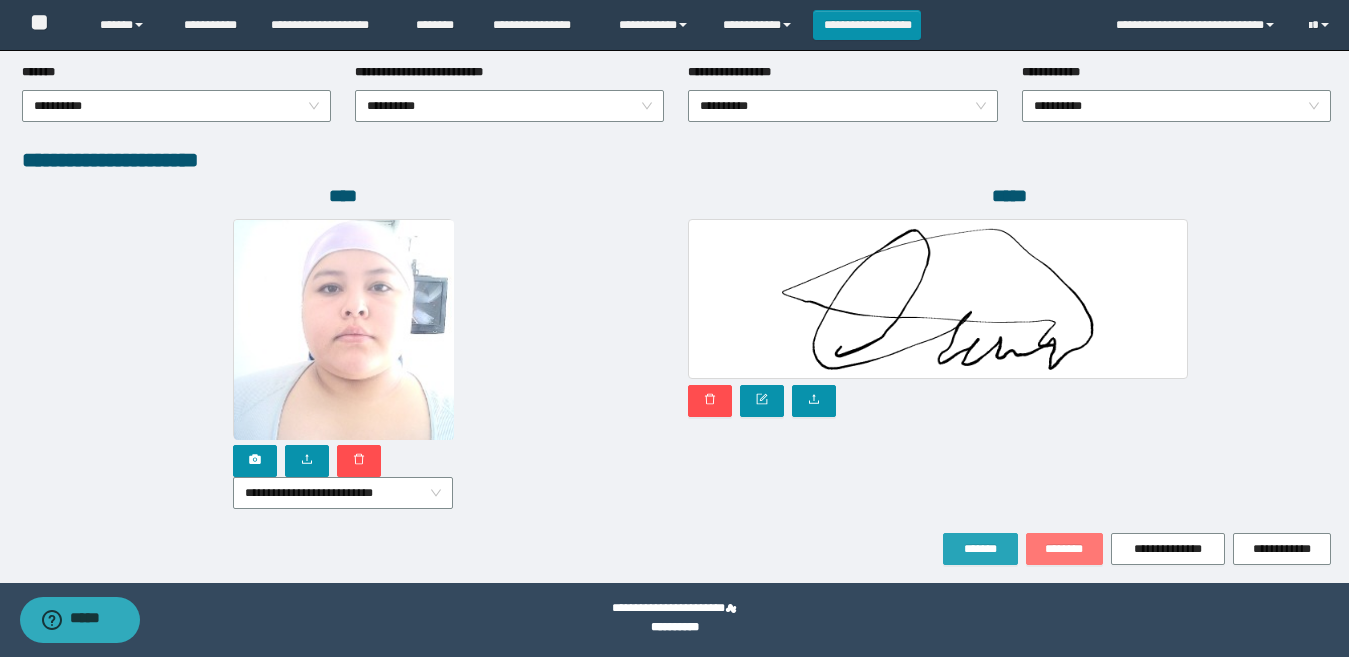 click on "*******" at bounding box center (980, 549) 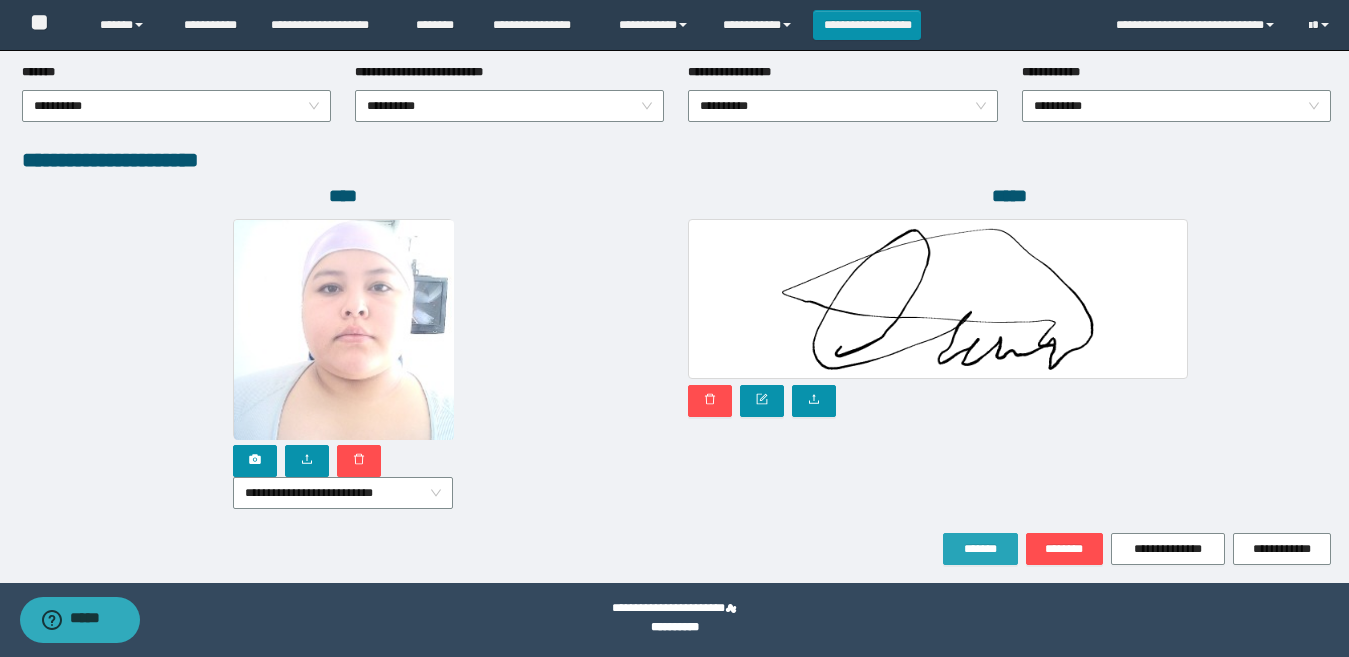 click on "*******" at bounding box center (980, 549) 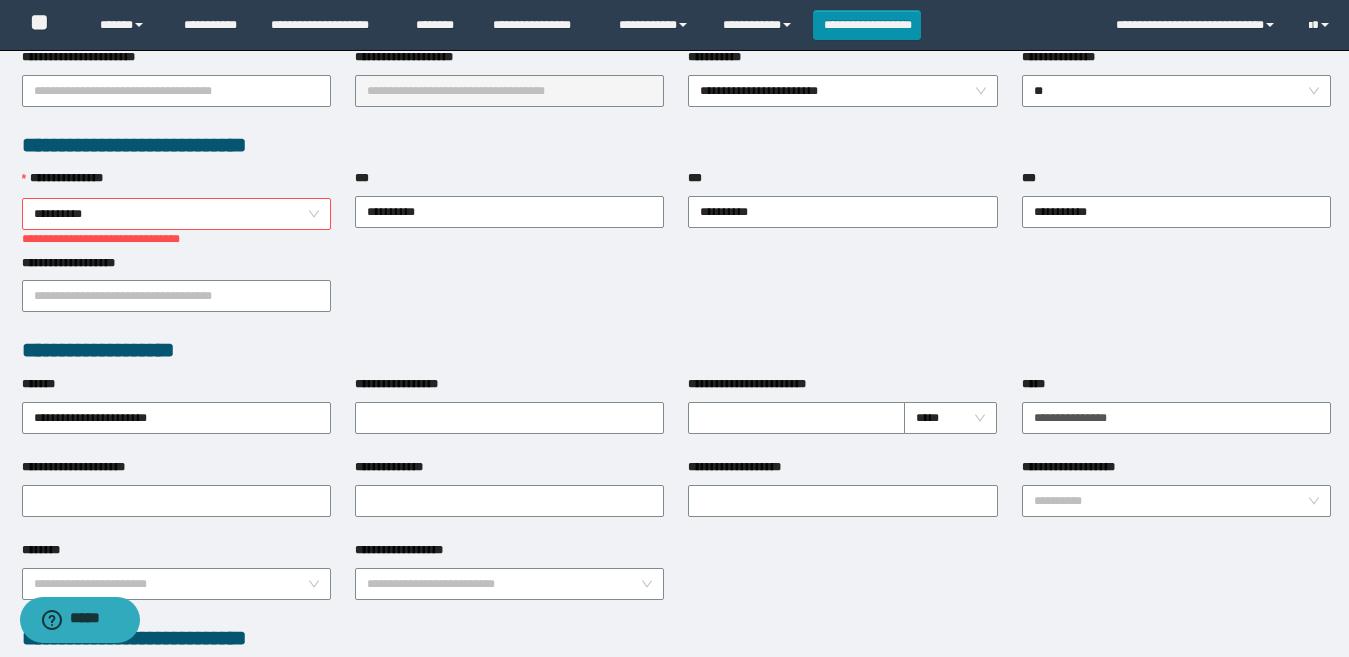 click on "**********" at bounding box center [176, 214] 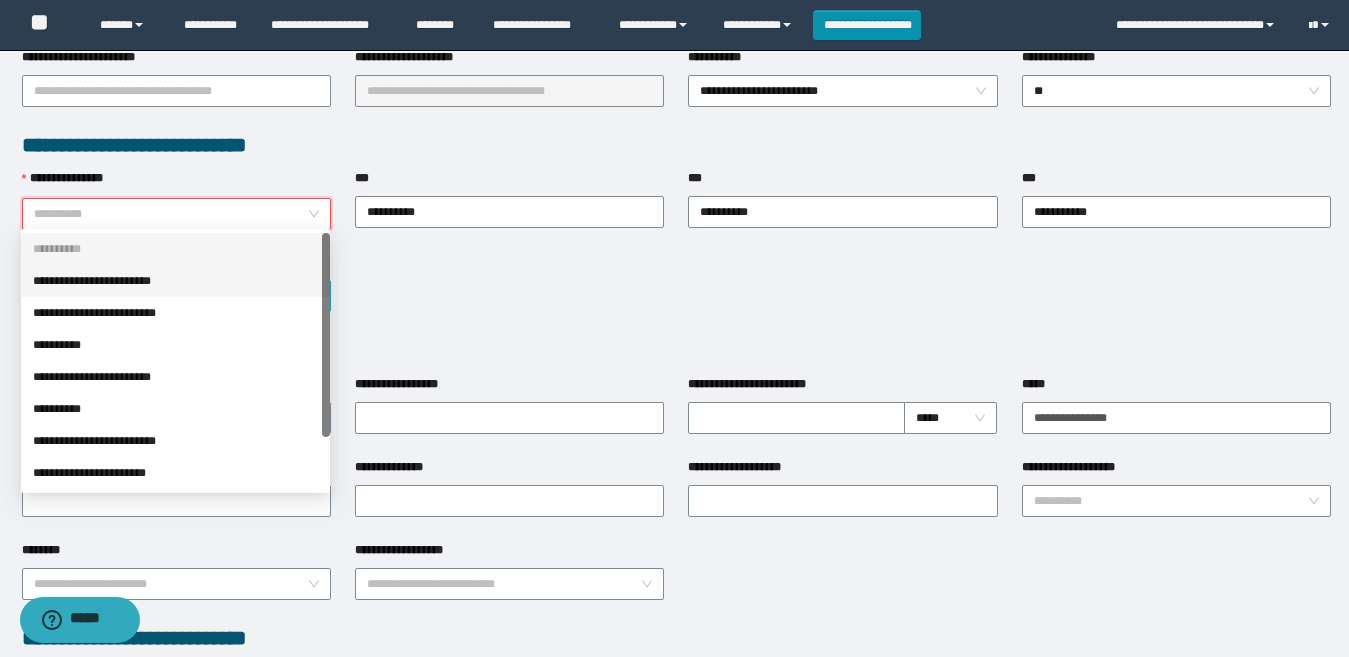 click on "**********" at bounding box center (175, 281) 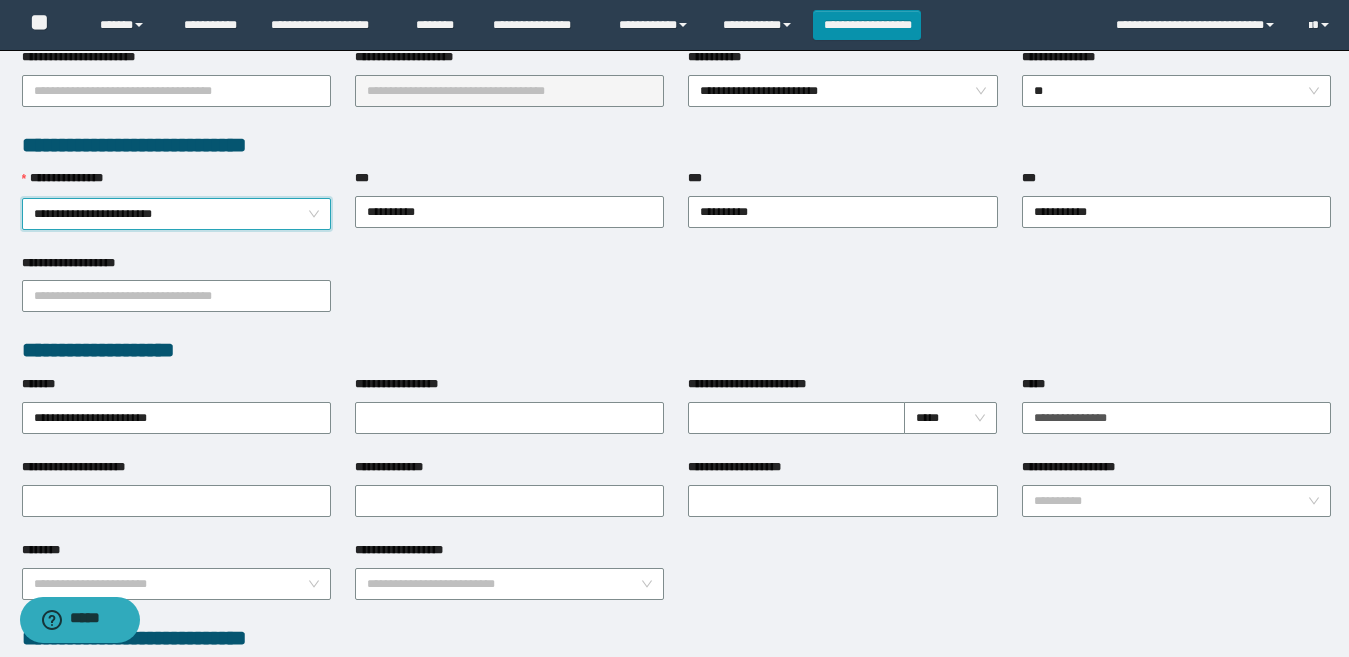 scroll, scrollTop: 1080, scrollLeft: 0, axis: vertical 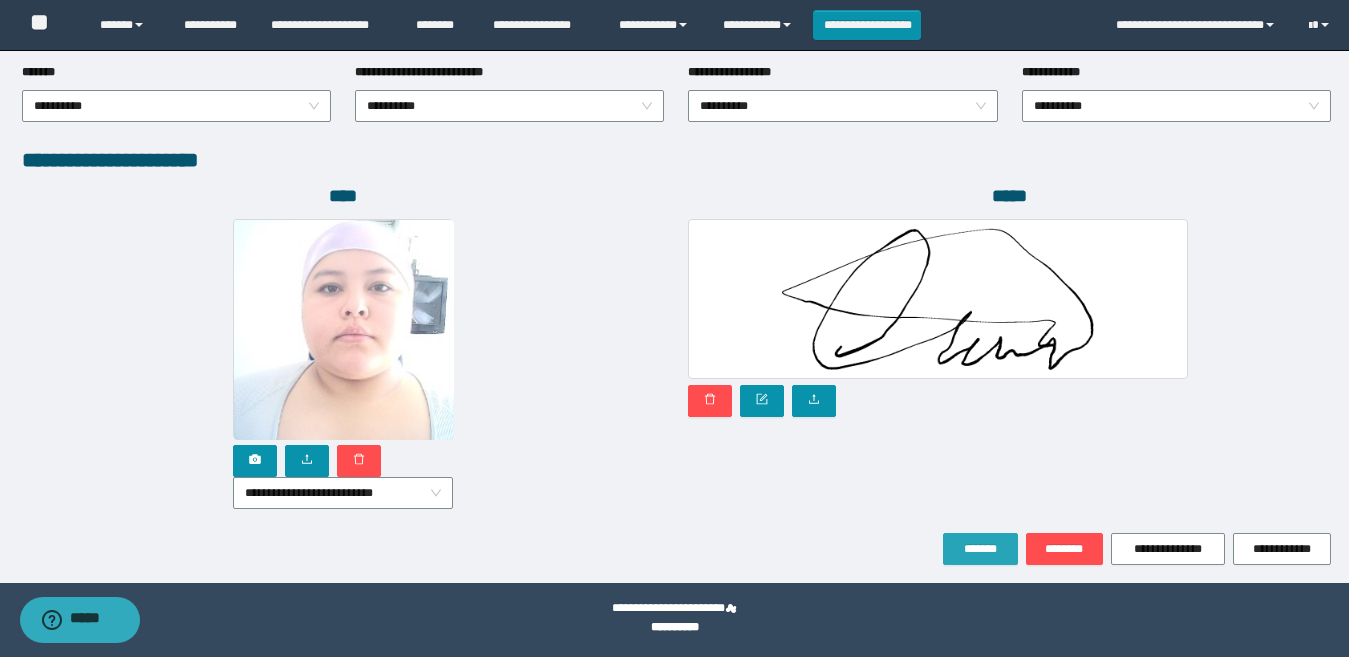 click on "*******" at bounding box center [980, 549] 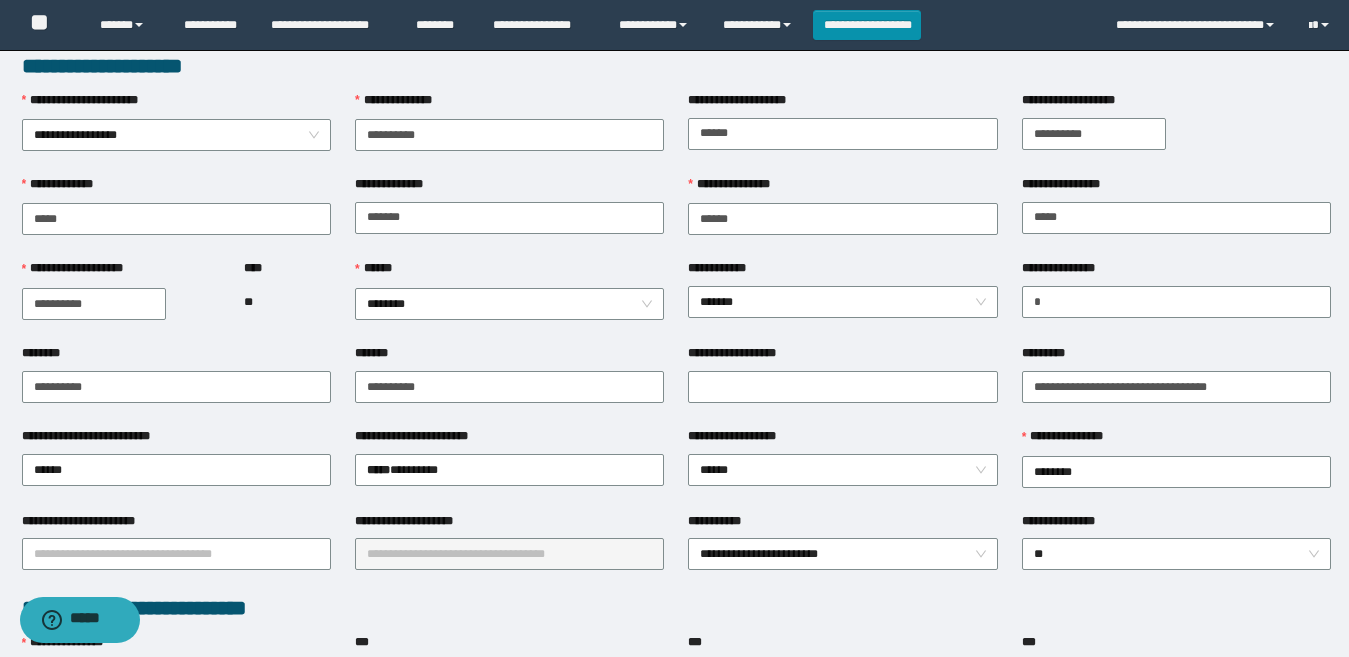 scroll, scrollTop: 133, scrollLeft: 0, axis: vertical 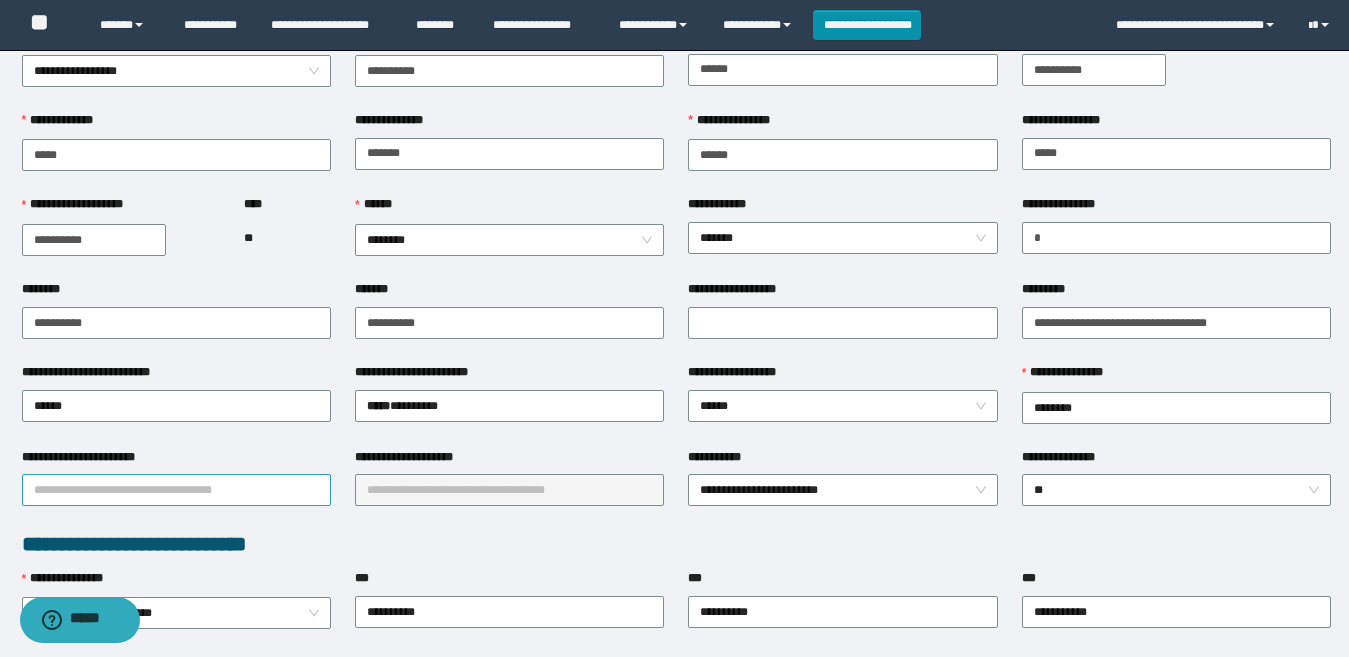 click on "**********" at bounding box center [176, 490] 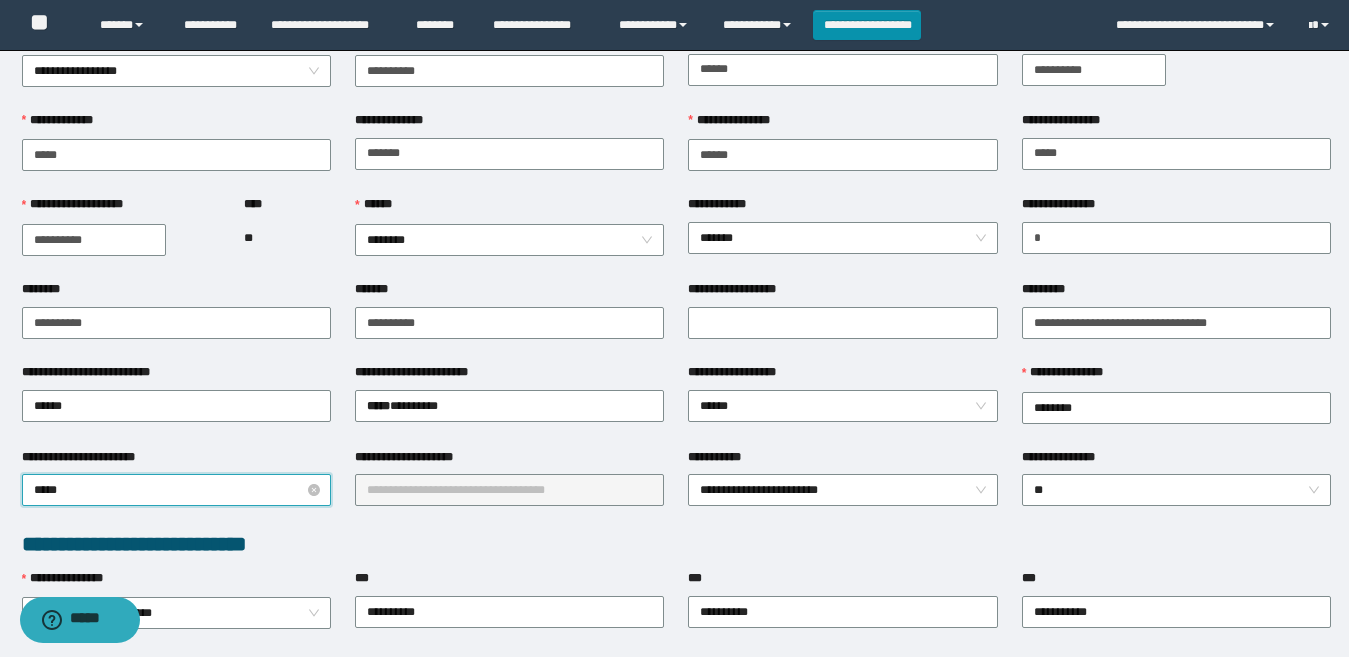 type on "******" 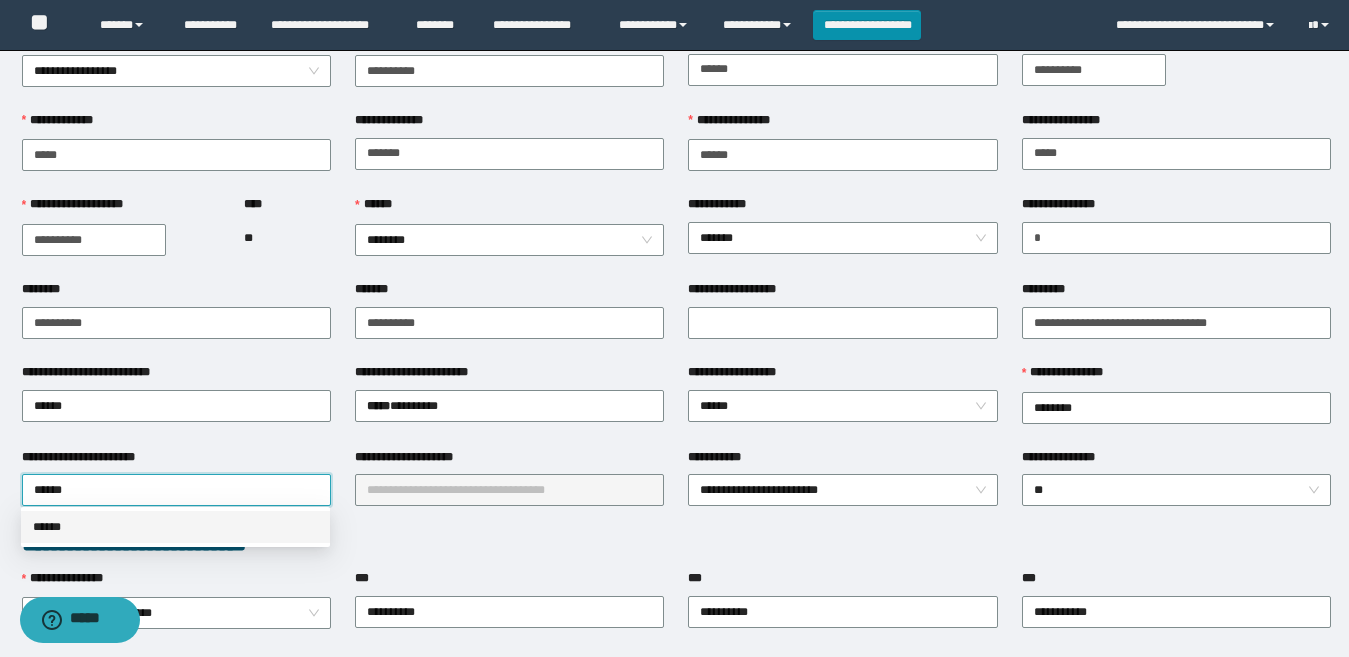 drag, startPoint x: 91, startPoint y: 517, endPoint x: 334, endPoint y: 509, distance: 243.13165 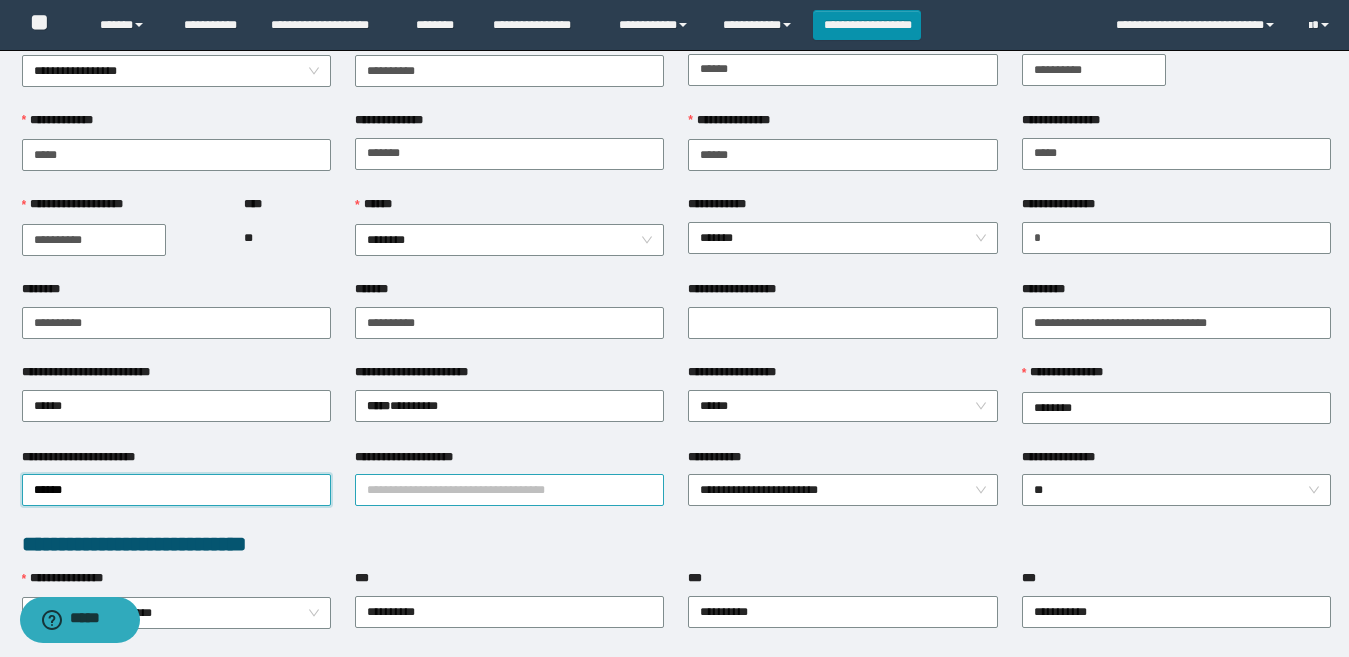 click on "**********" at bounding box center [509, 490] 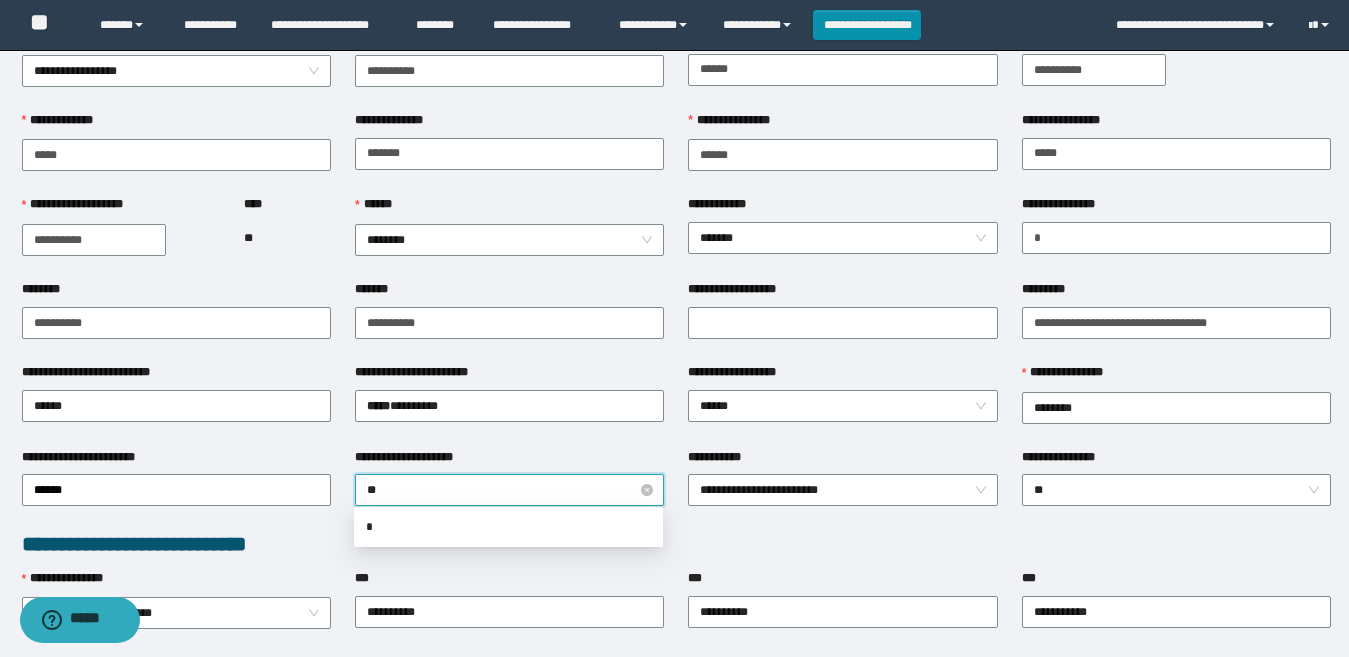 type on "***" 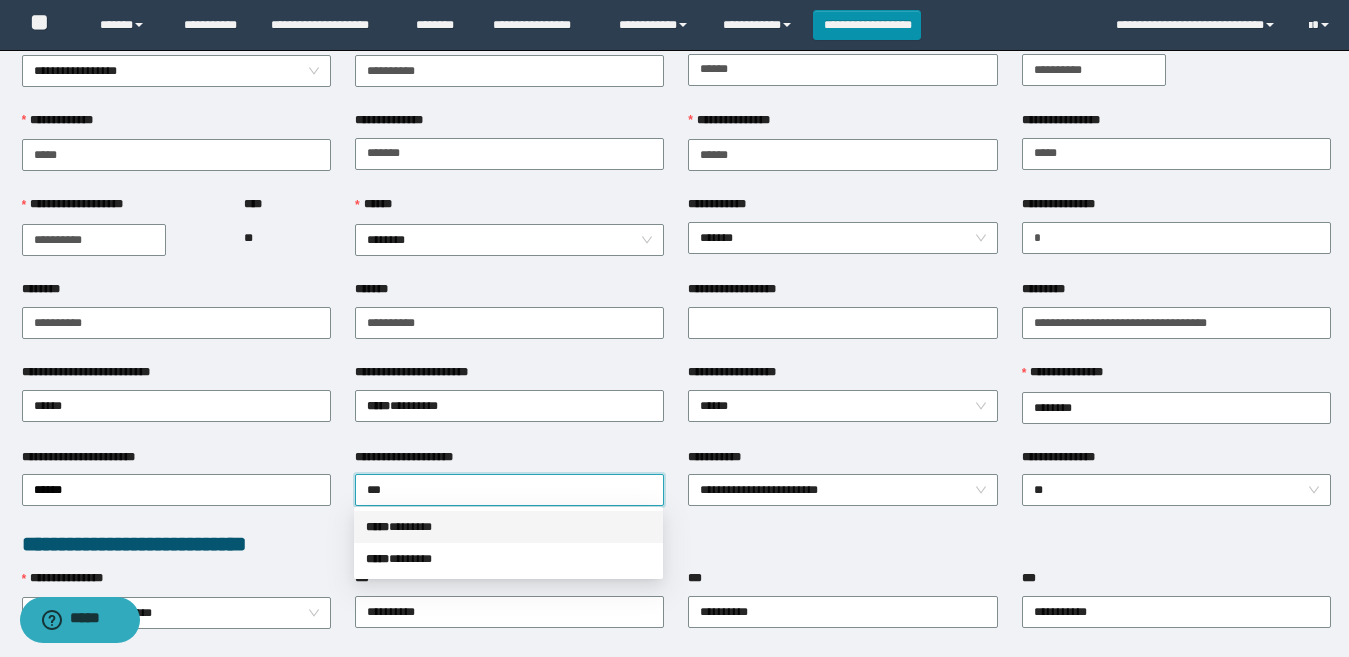 click on "***** * ******" at bounding box center [508, 527] 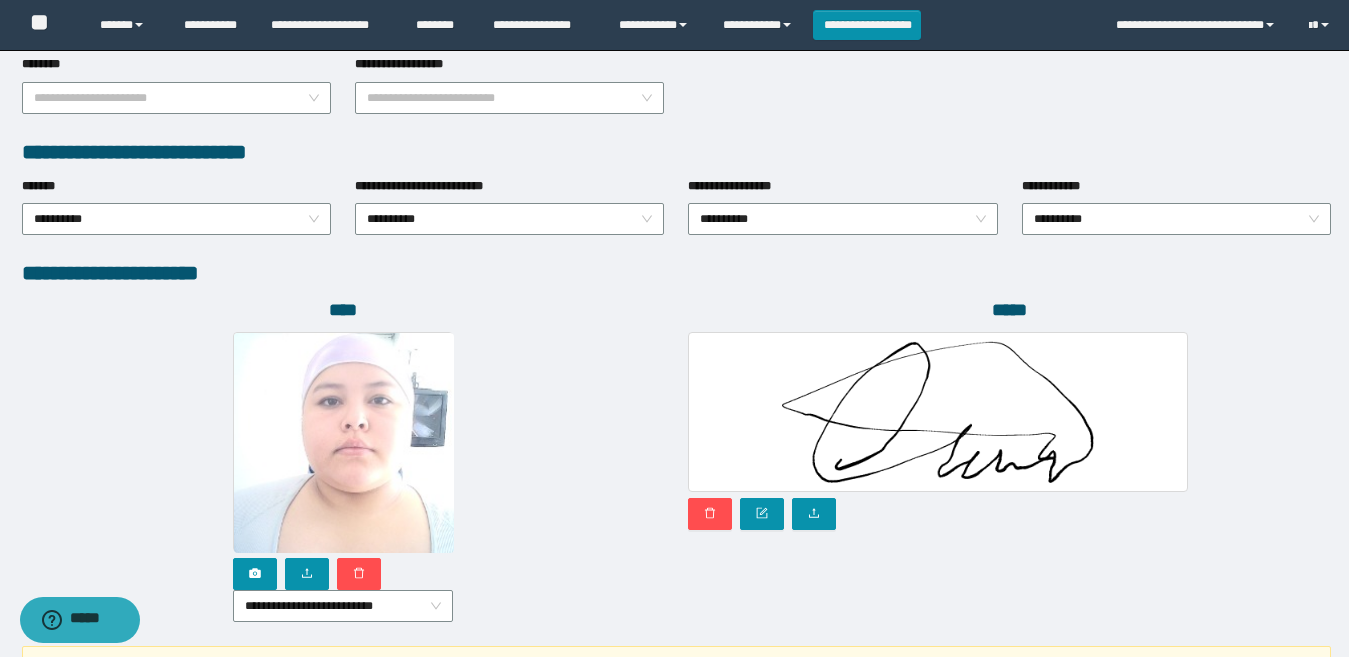 scroll, scrollTop: 1185, scrollLeft: 0, axis: vertical 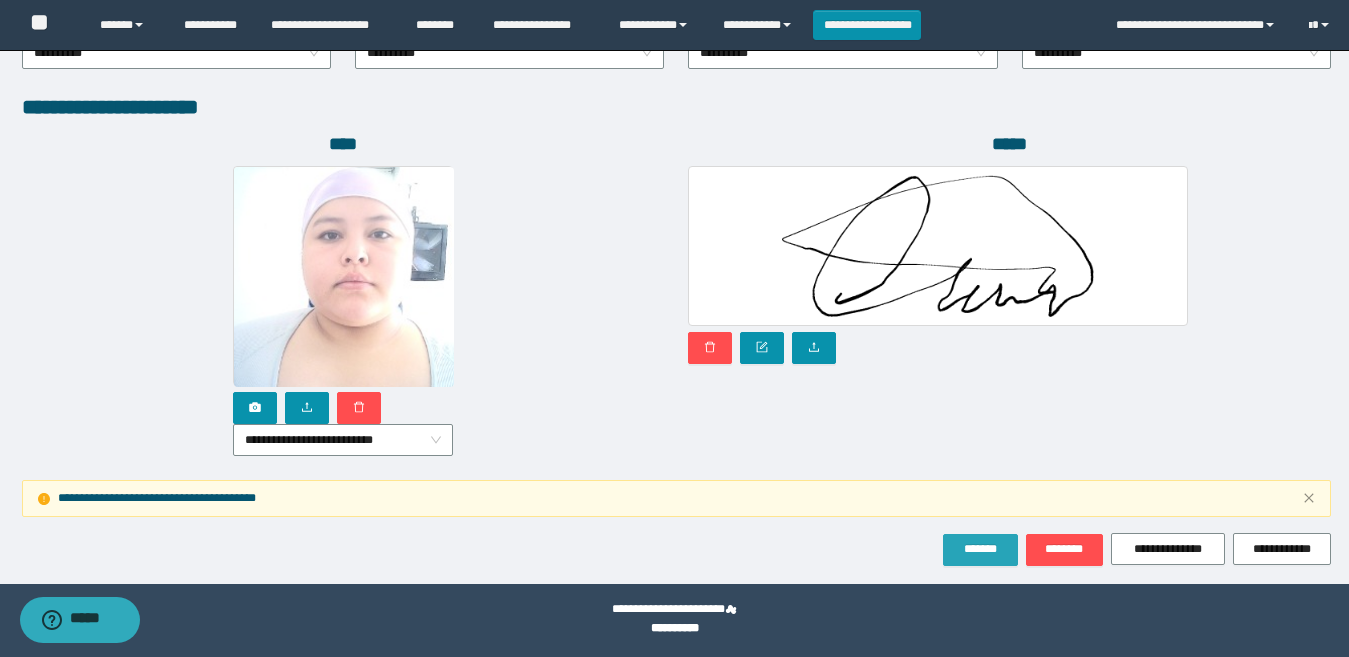 drag, startPoint x: 965, startPoint y: 551, endPoint x: 968, endPoint y: 643, distance: 92.0489 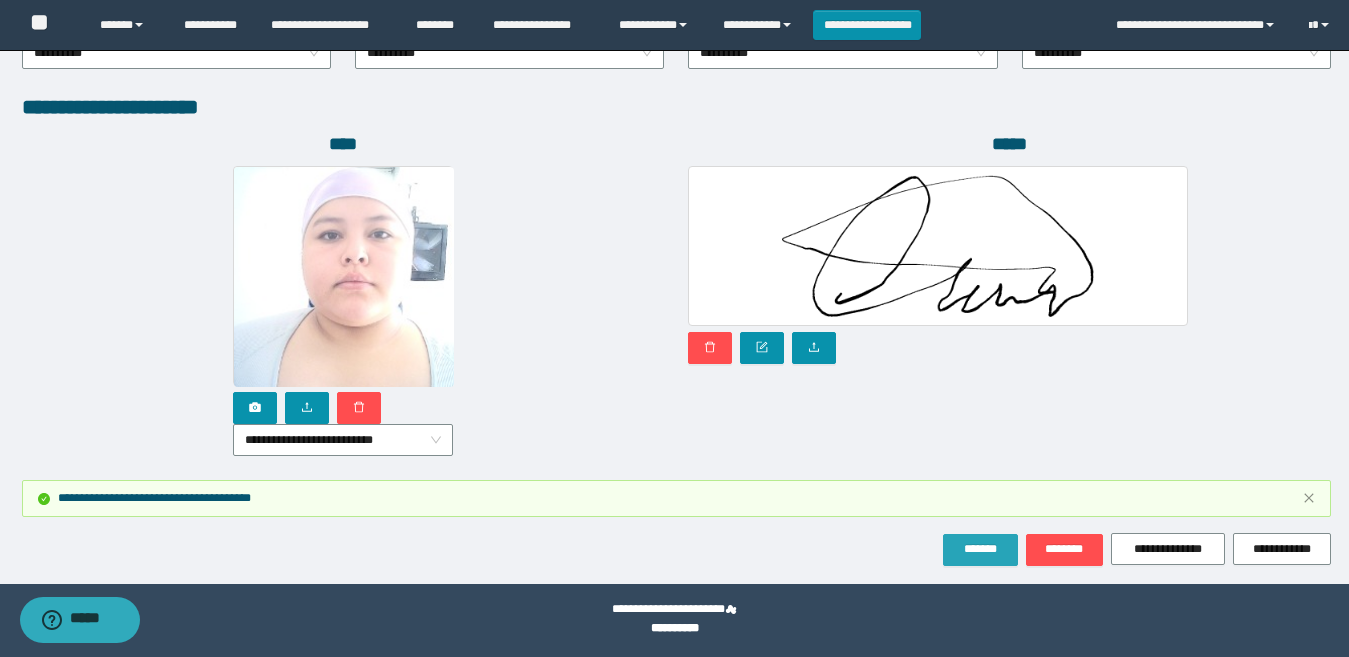 click on "*******" at bounding box center [980, 550] 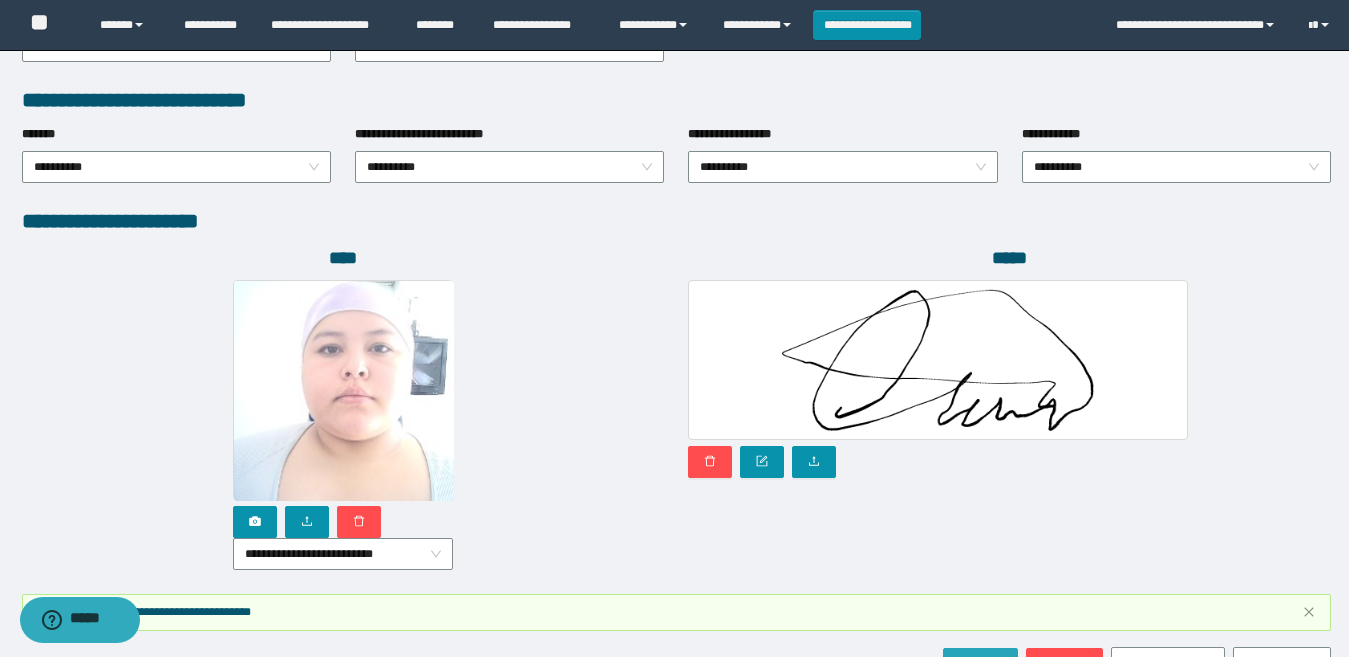 scroll, scrollTop: 1185, scrollLeft: 0, axis: vertical 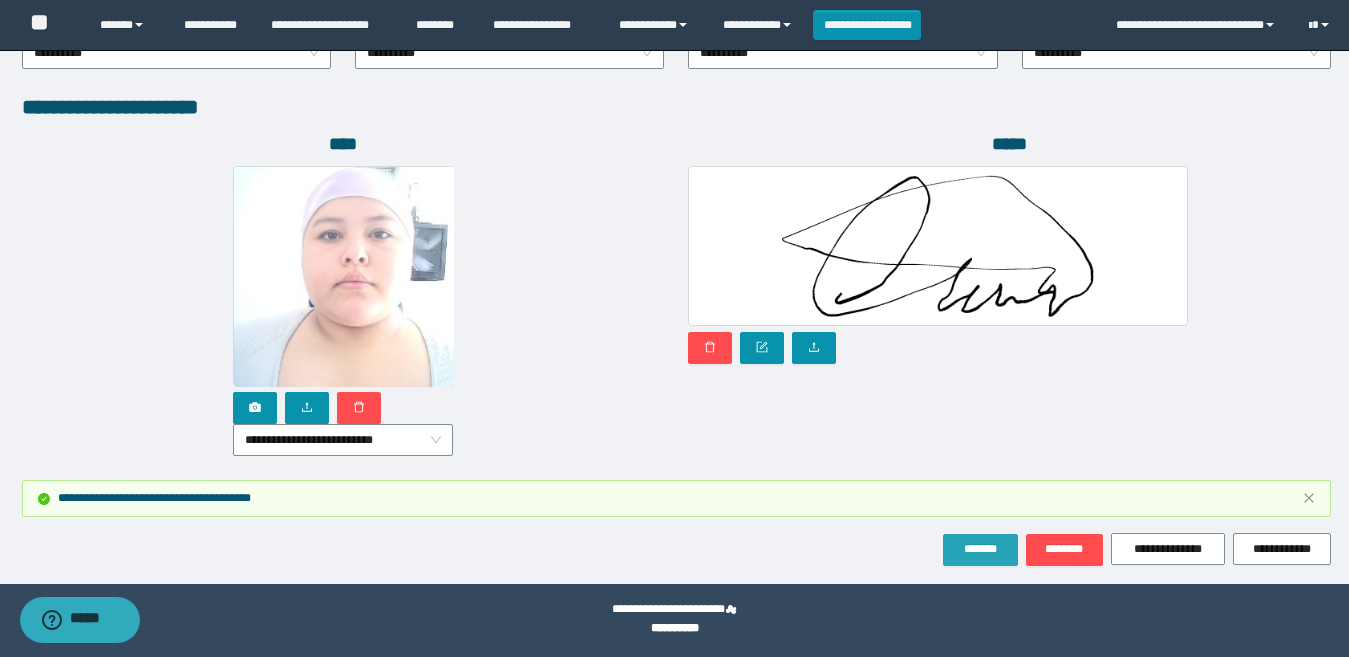 click on "*******" at bounding box center [980, 549] 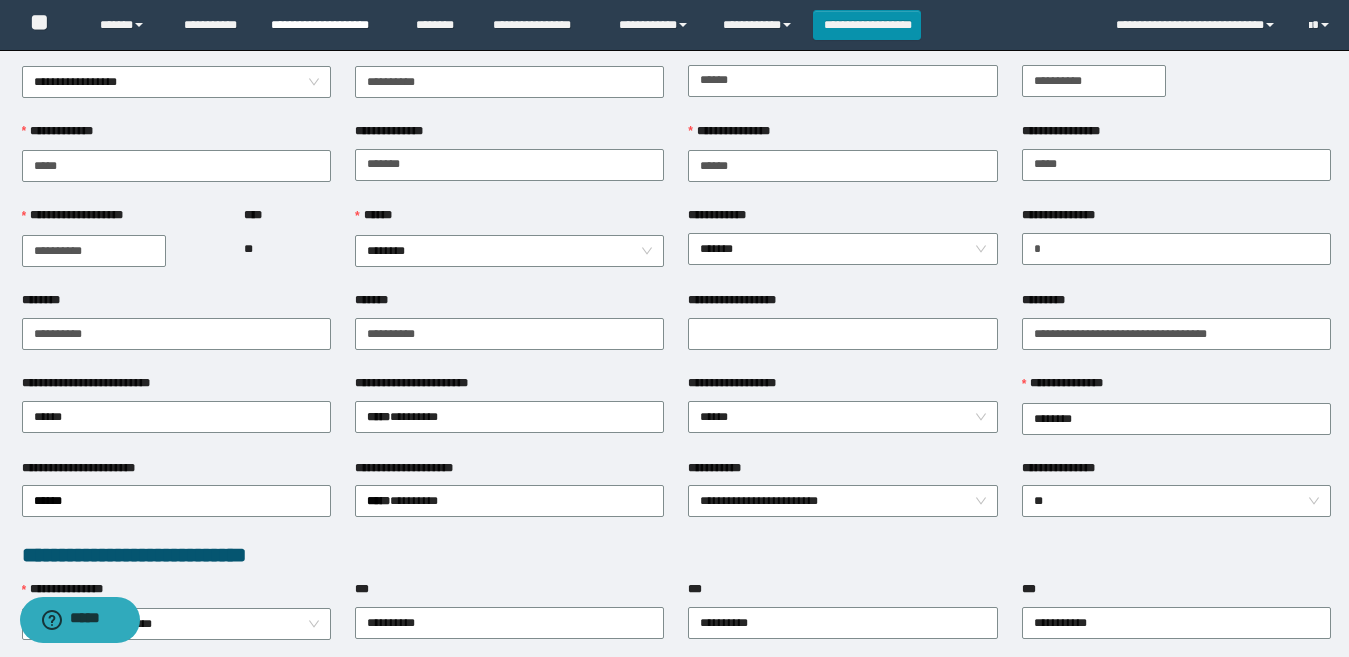 scroll, scrollTop: 0, scrollLeft: 0, axis: both 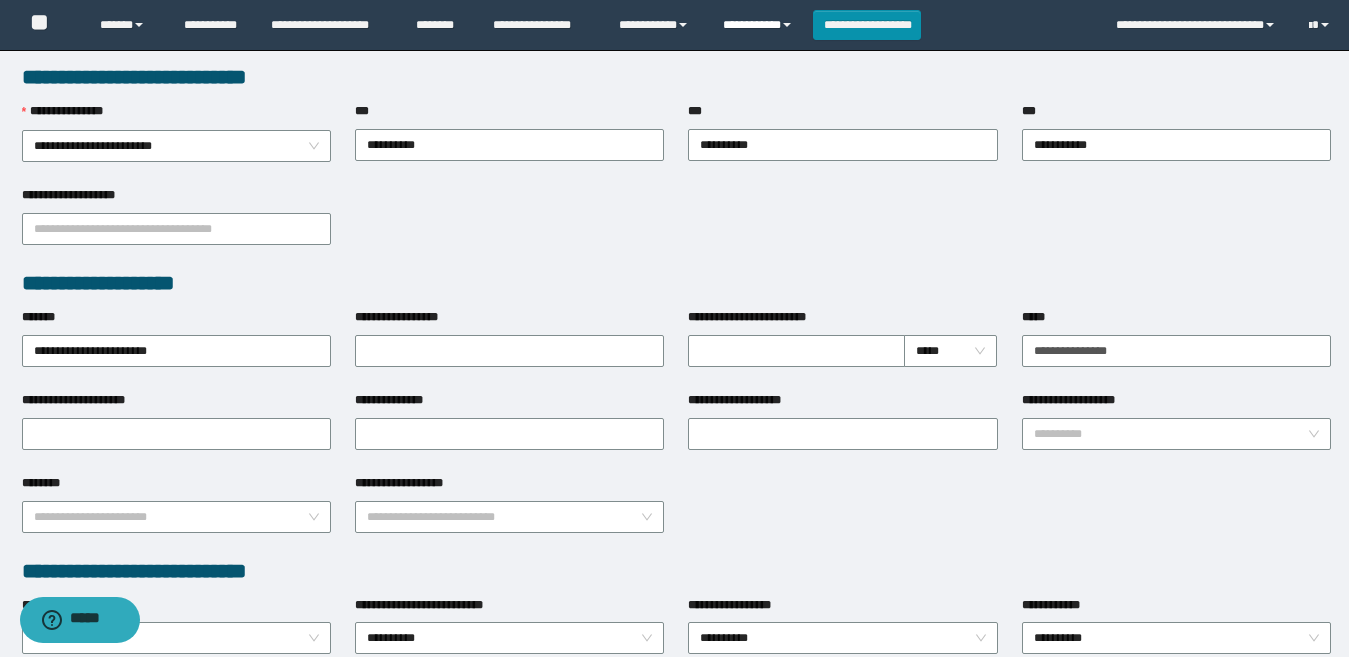 click on "**********" at bounding box center (760, 25) 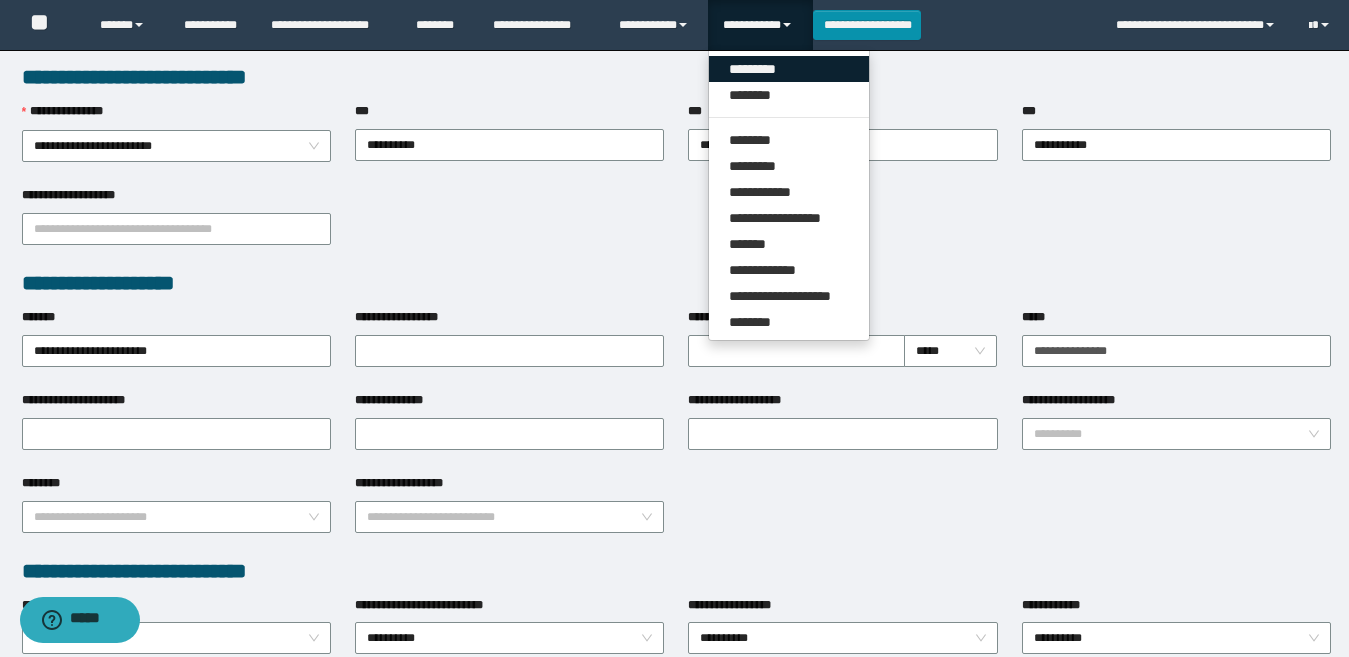 click on "*********" at bounding box center (789, 69) 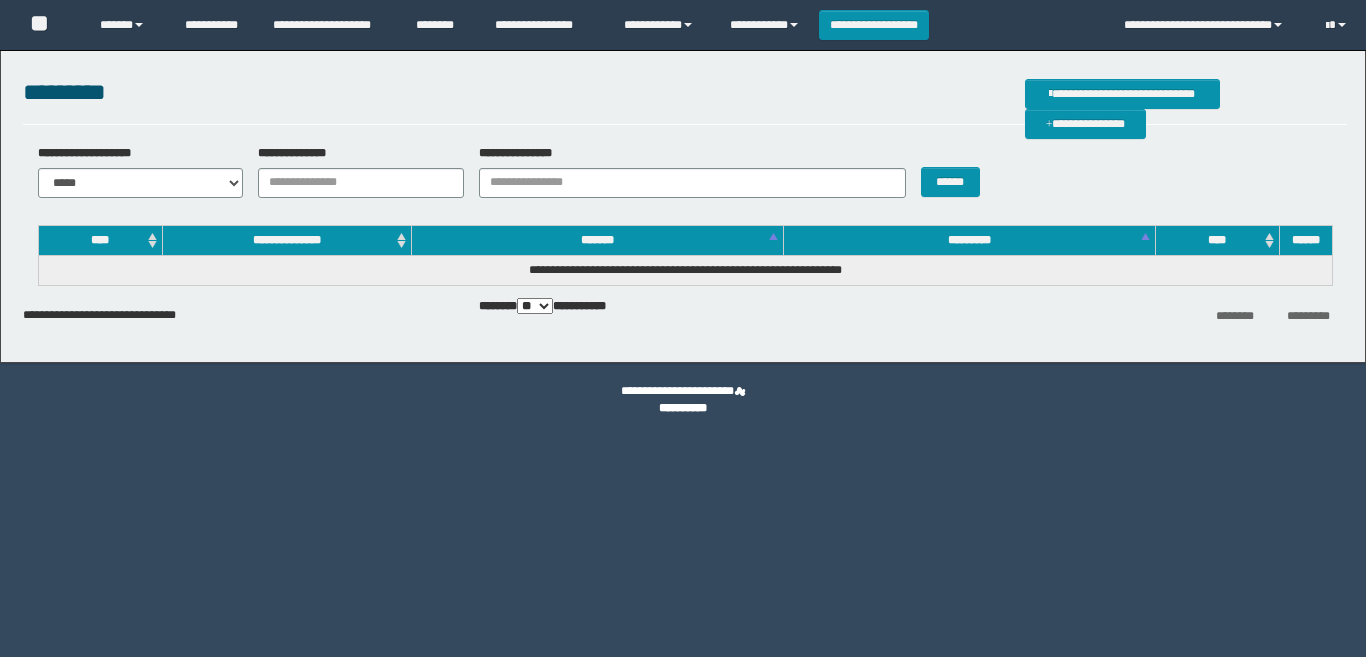 scroll, scrollTop: 0, scrollLeft: 0, axis: both 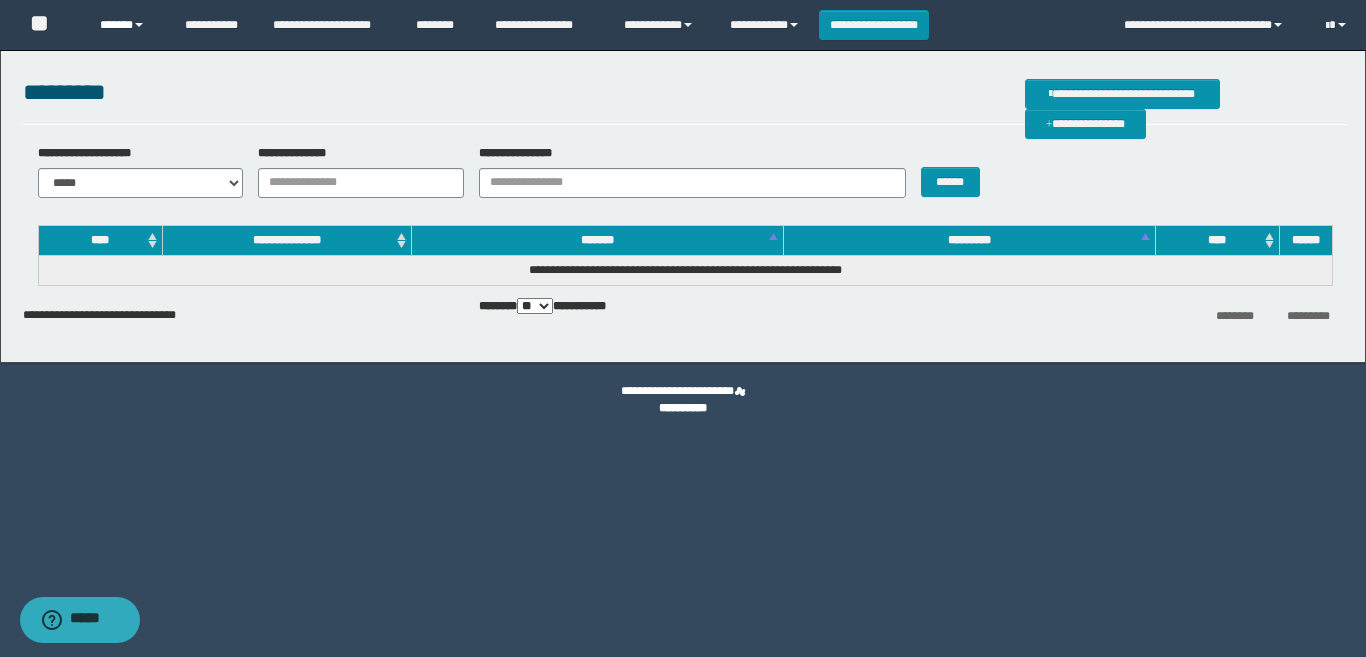 click on "******" at bounding box center (127, 25) 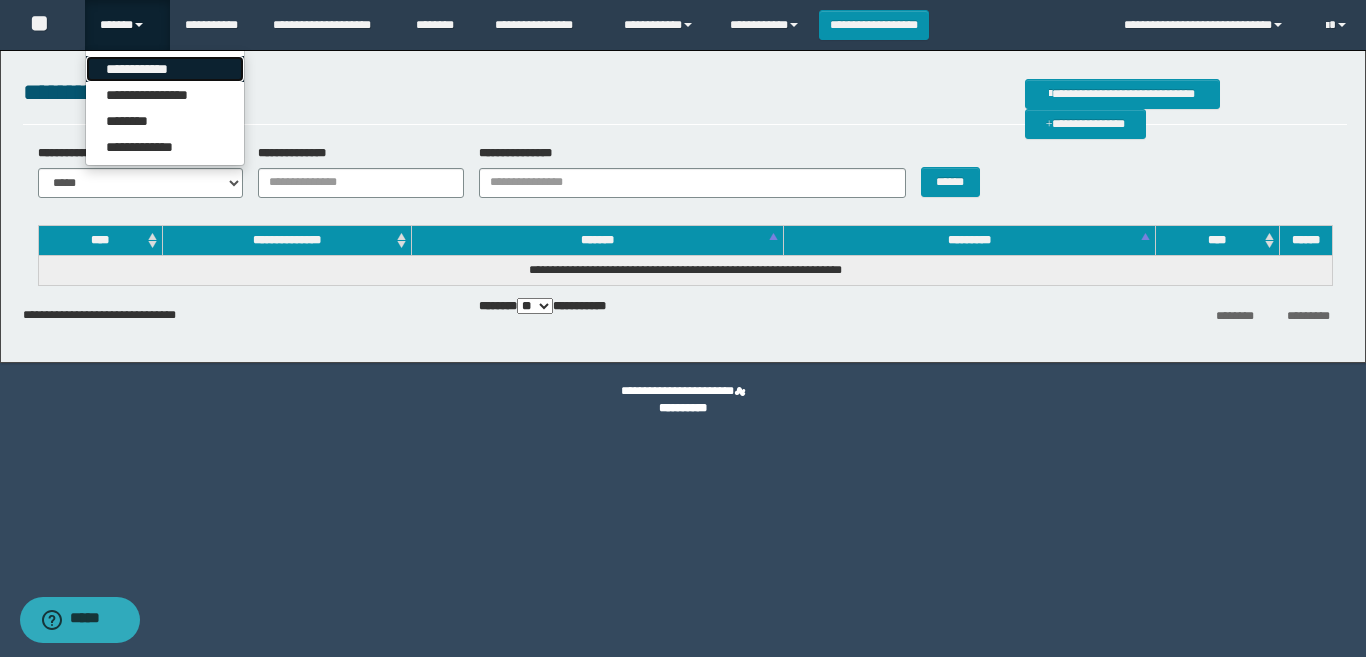click on "**********" at bounding box center (165, 69) 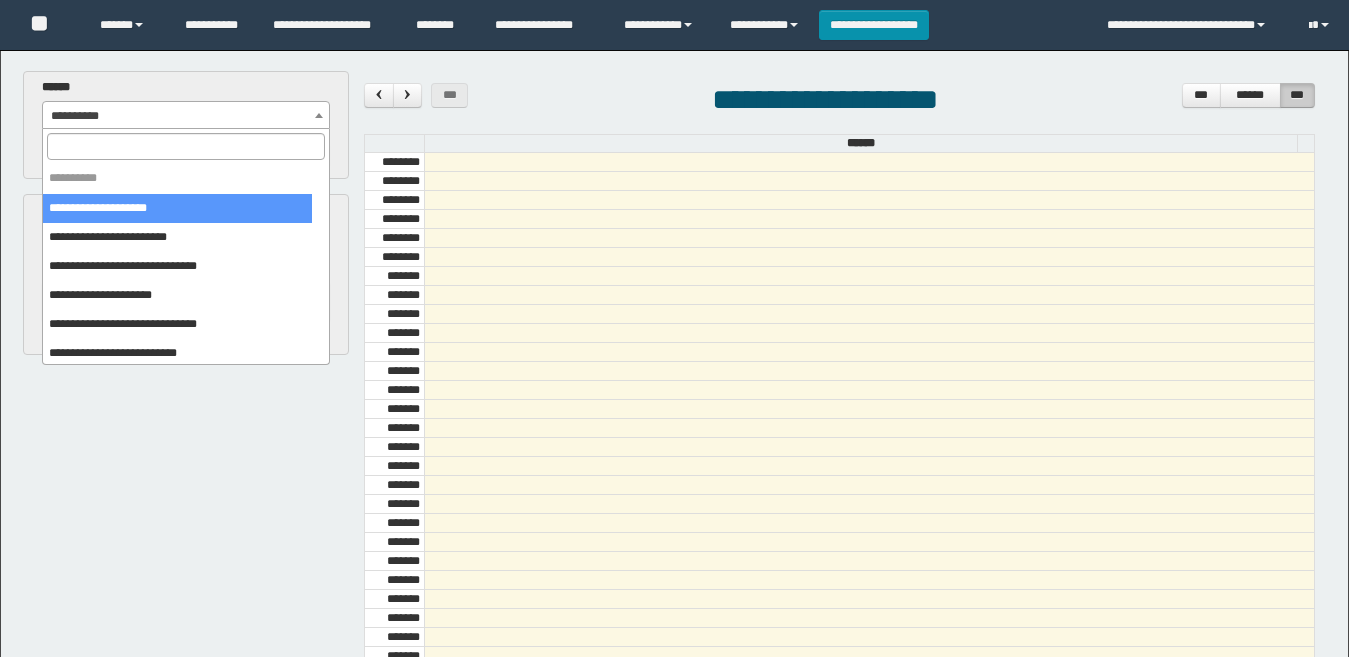 scroll, scrollTop: 0, scrollLeft: 0, axis: both 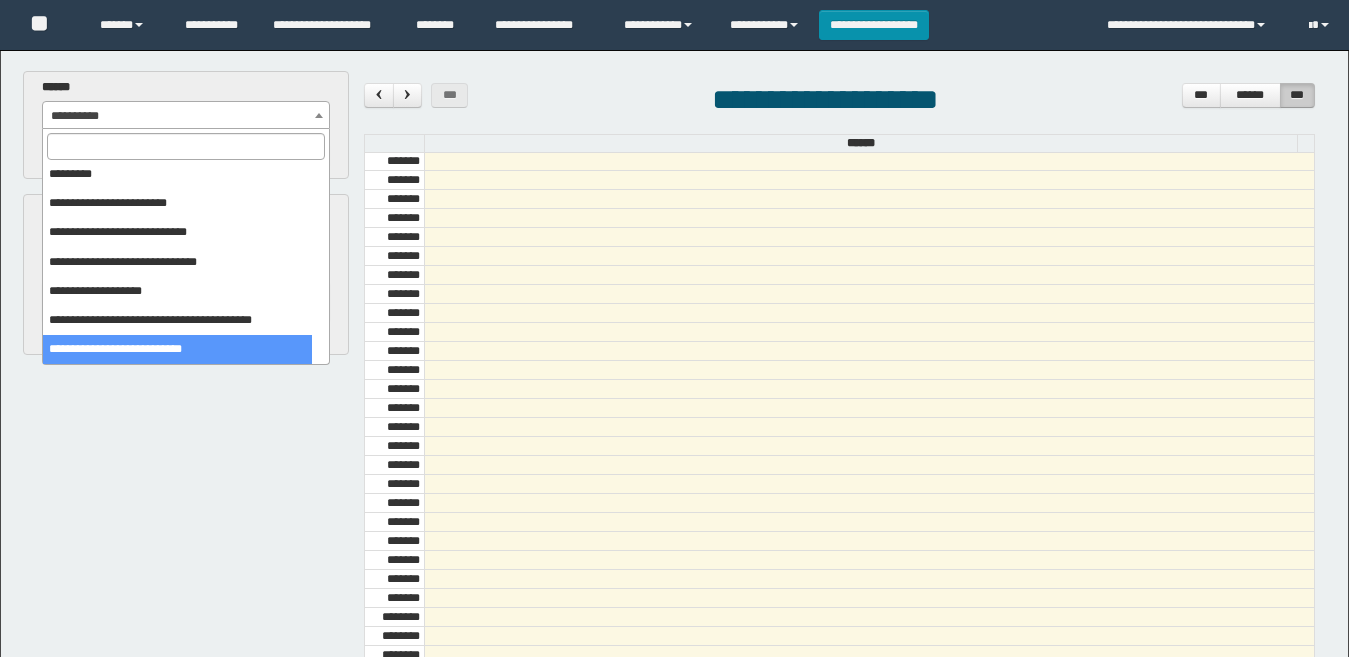 select on "******" 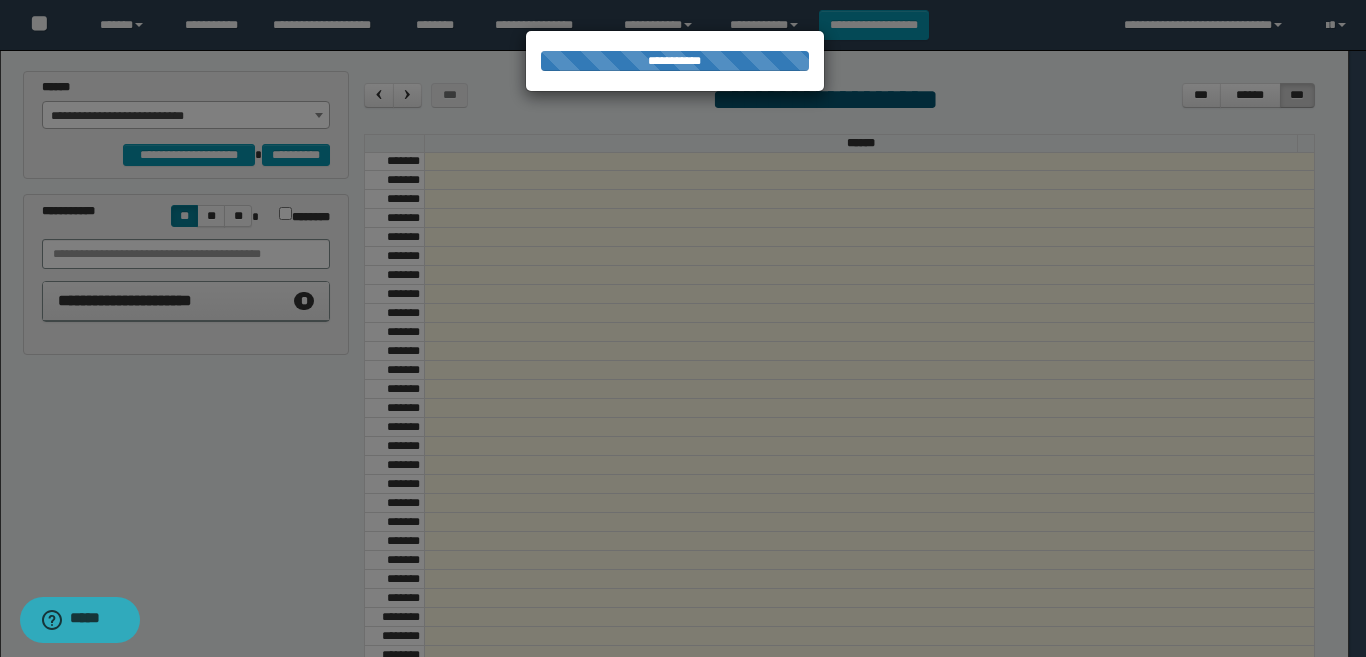 scroll, scrollTop: 0, scrollLeft: 0, axis: both 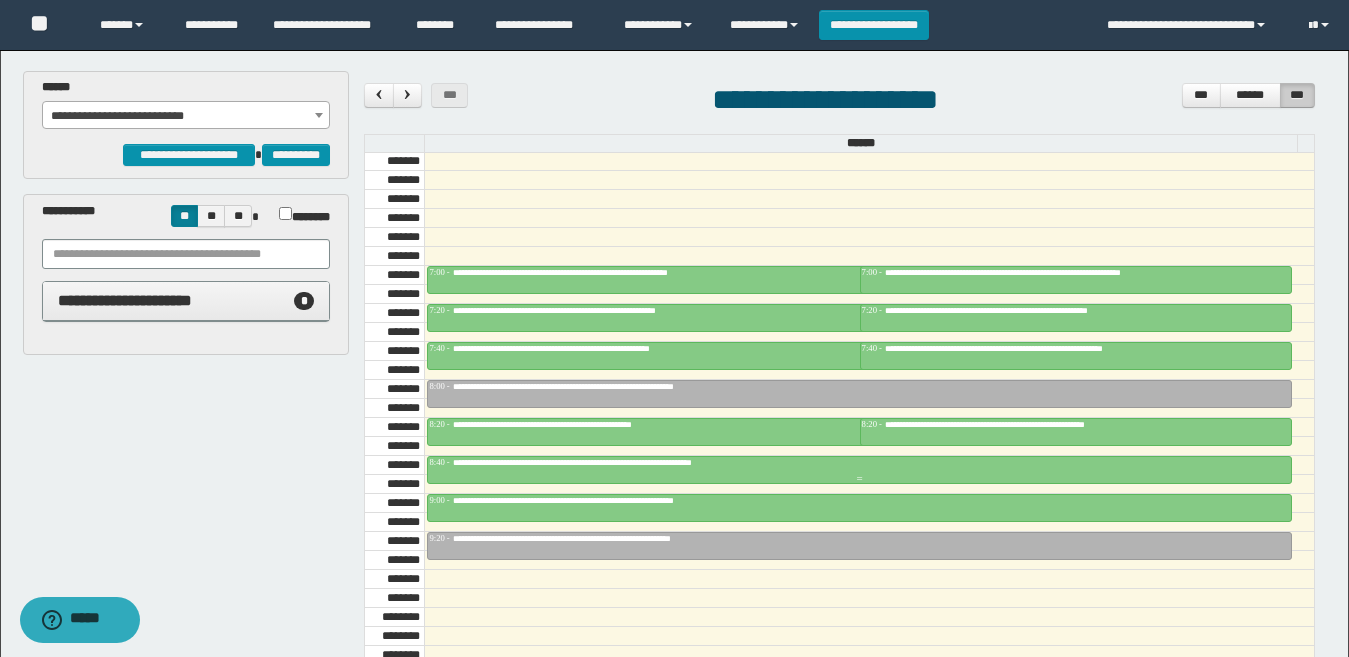 click on "**********" at bounding box center [610, 462] 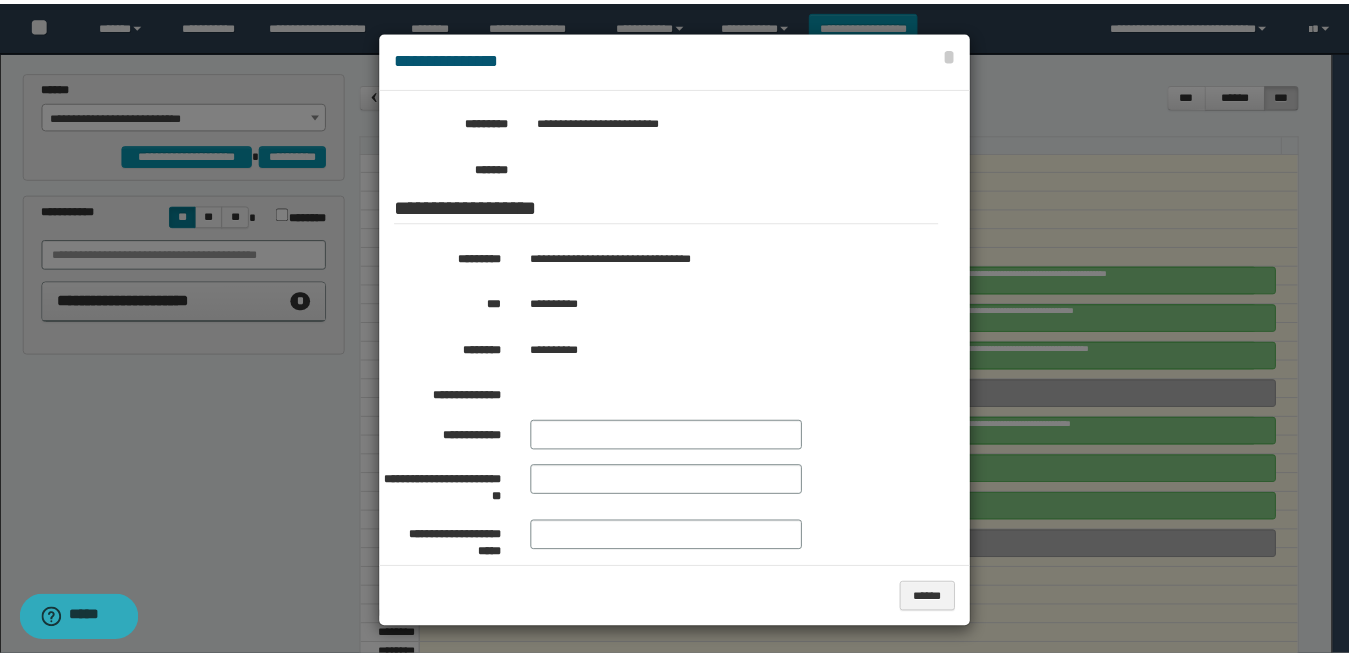 scroll, scrollTop: 300, scrollLeft: 0, axis: vertical 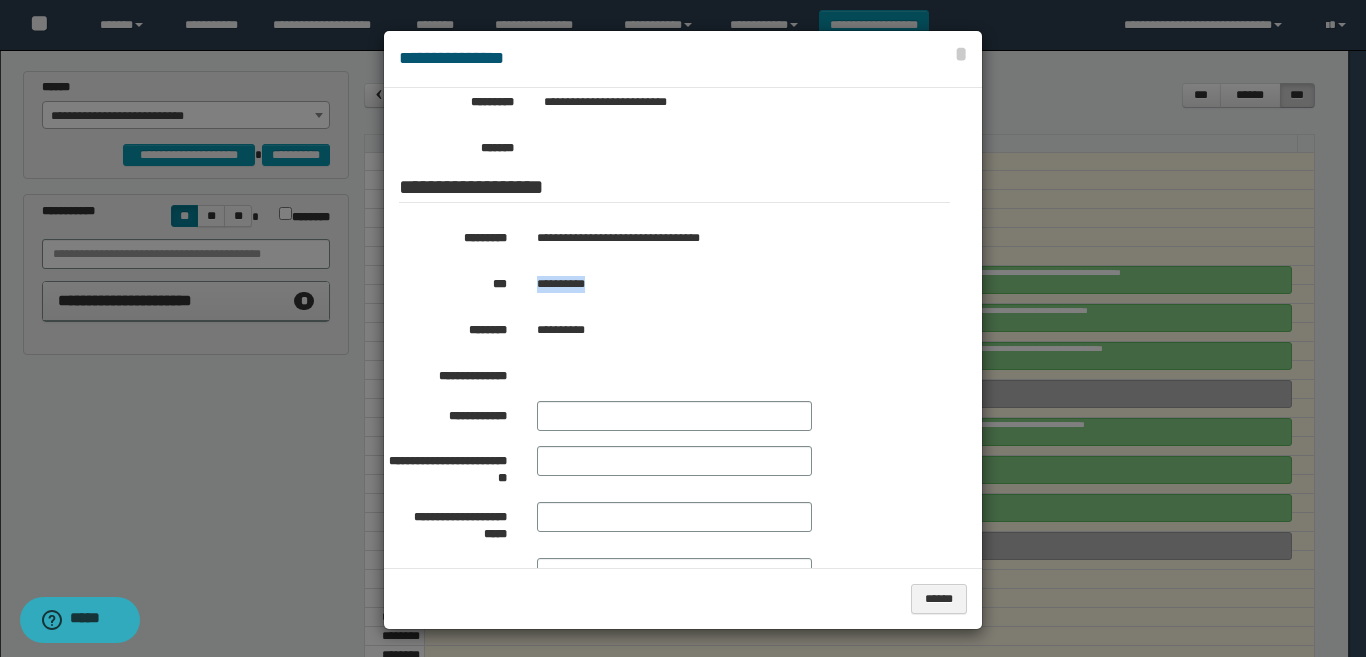 drag, startPoint x: 606, startPoint y: 276, endPoint x: 507, endPoint y: 299, distance: 101.636604 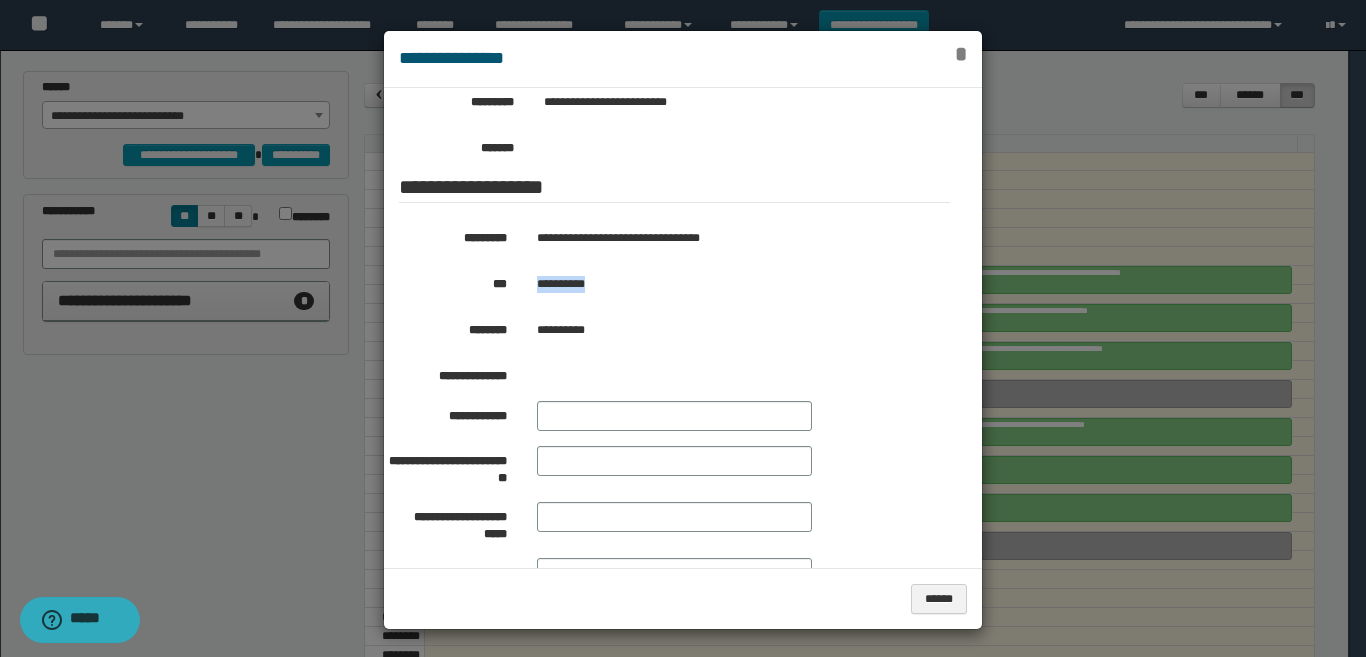 drag, startPoint x: 952, startPoint y: 53, endPoint x: 940, endPoint y: 55, distance: 12.165525 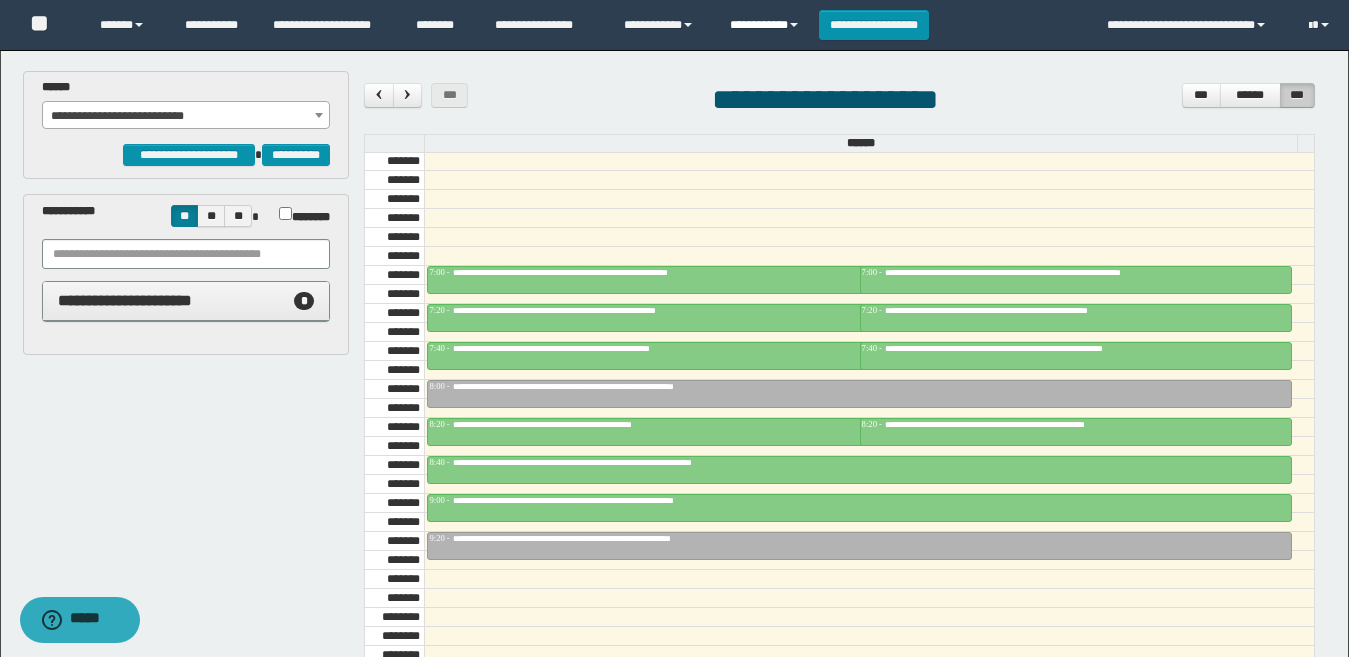 click on "**********" at bounding box center [767, 25] 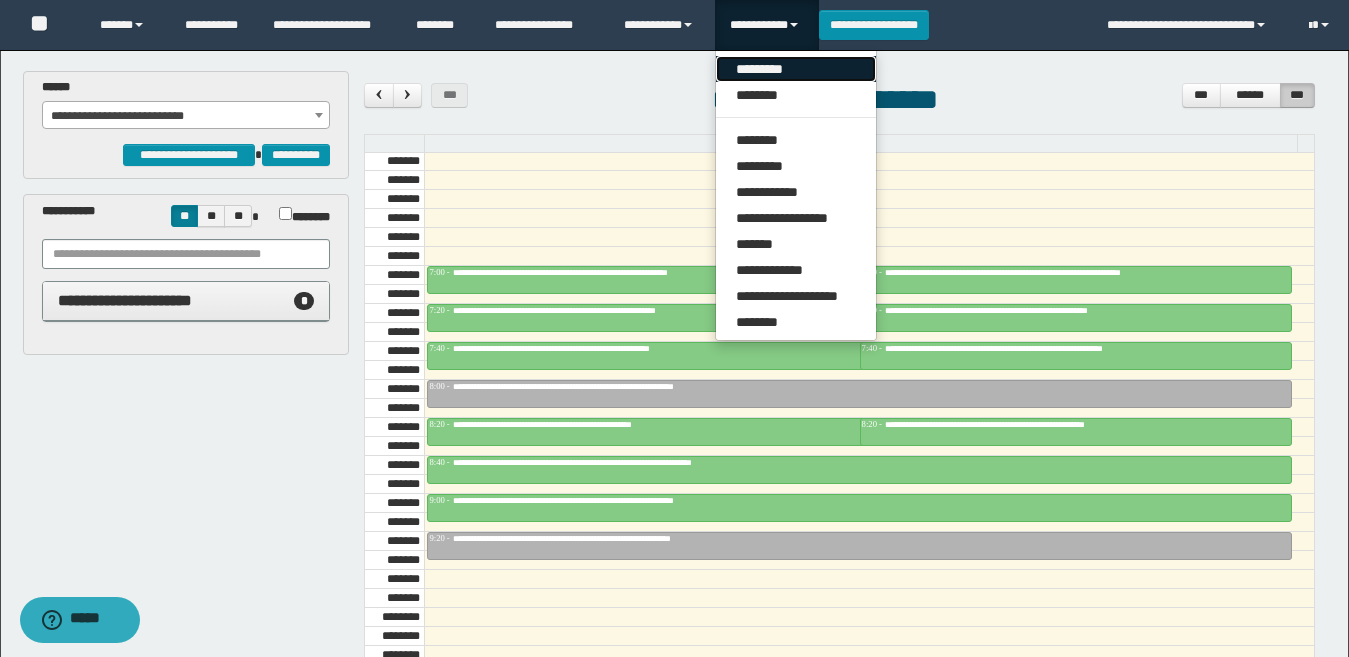 click on "*********" at bounding box center (796, 69) 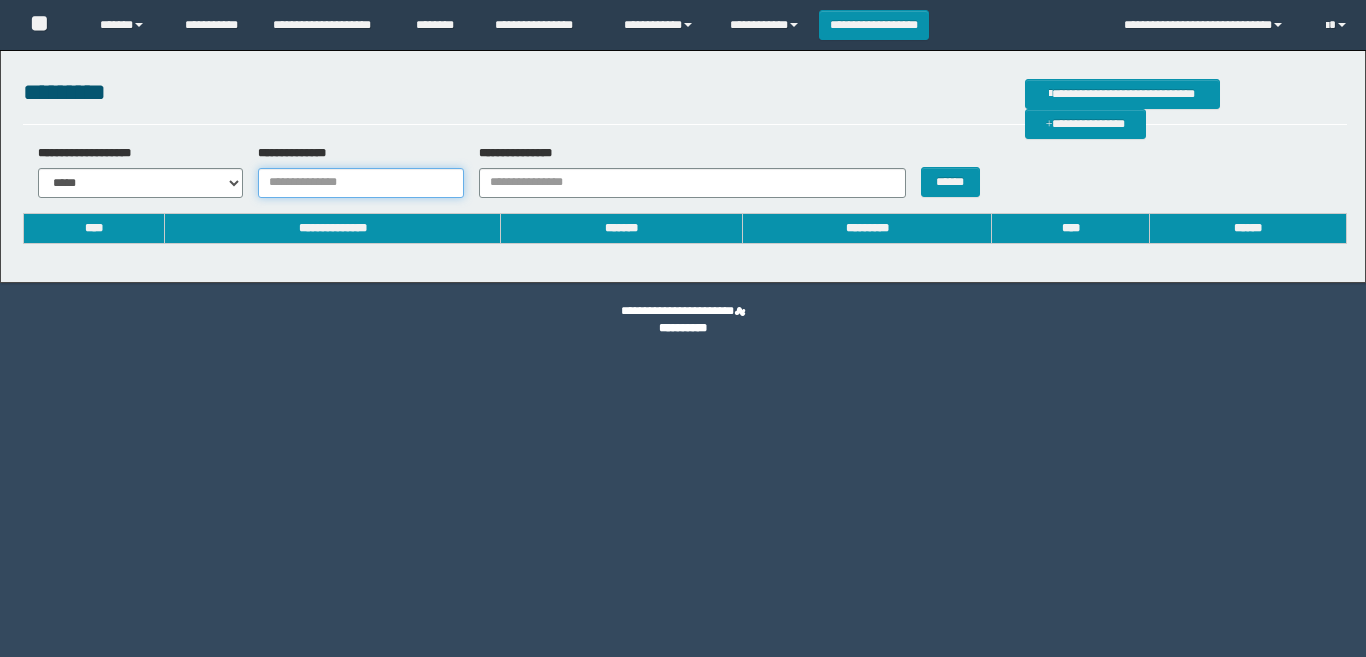 click on "**********" at bounding box center [361, 183] 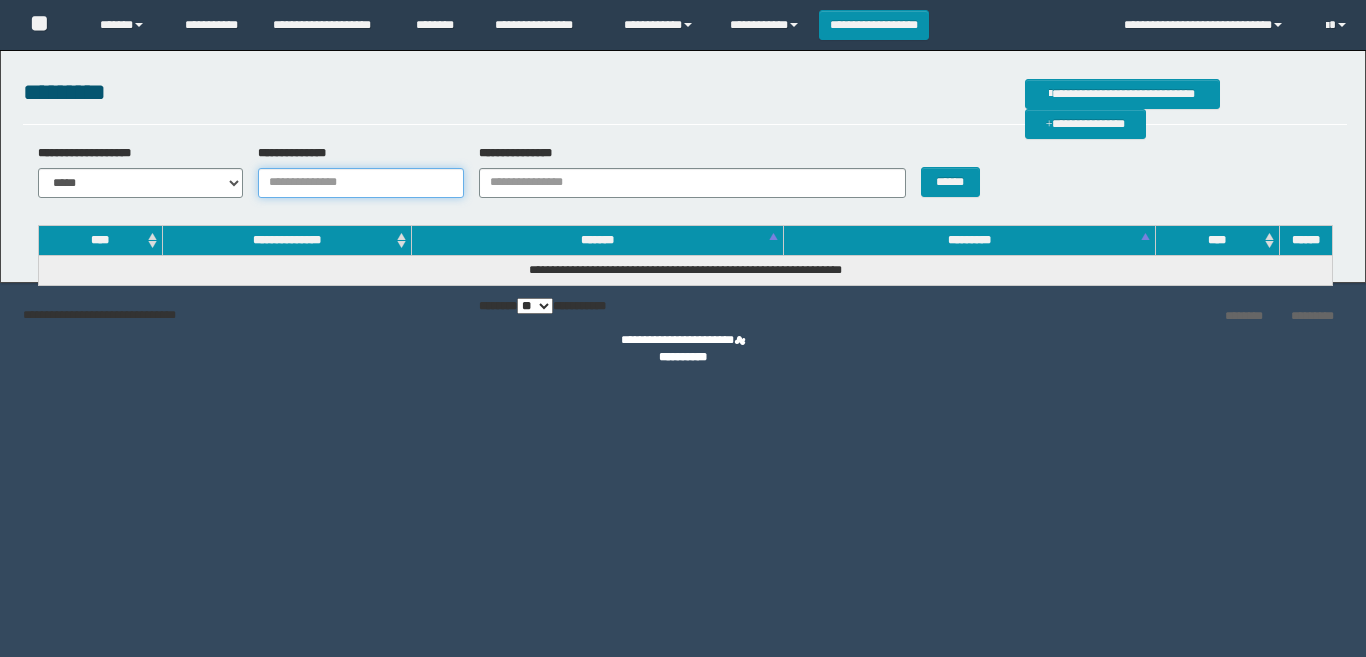 scroll, scrollTop: 0, scrollLeft: 0, axis: both 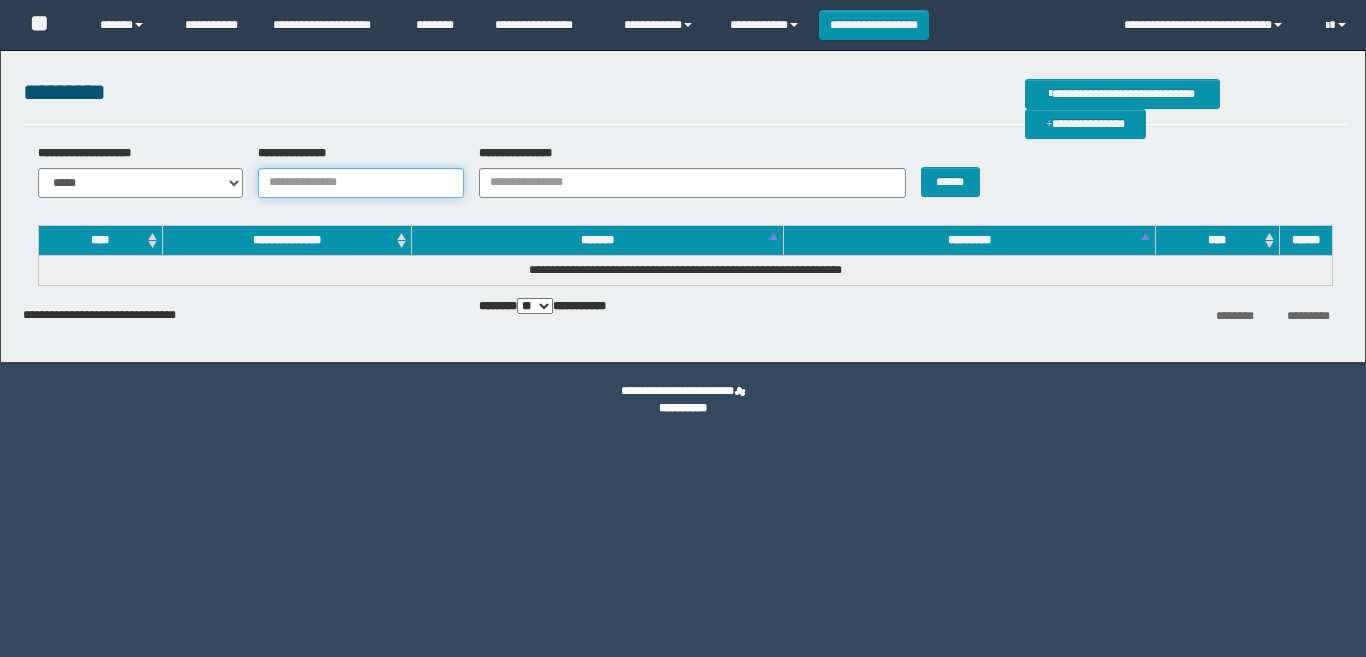 paste on "**********" 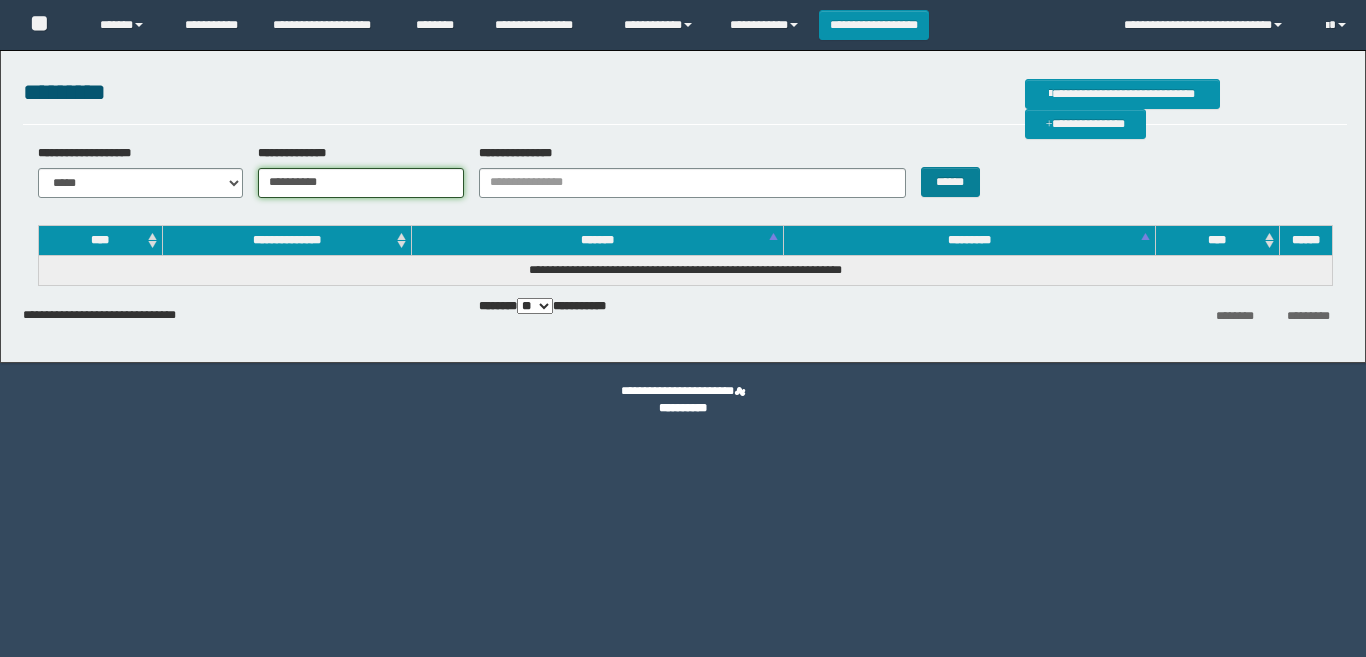 type on "**********" 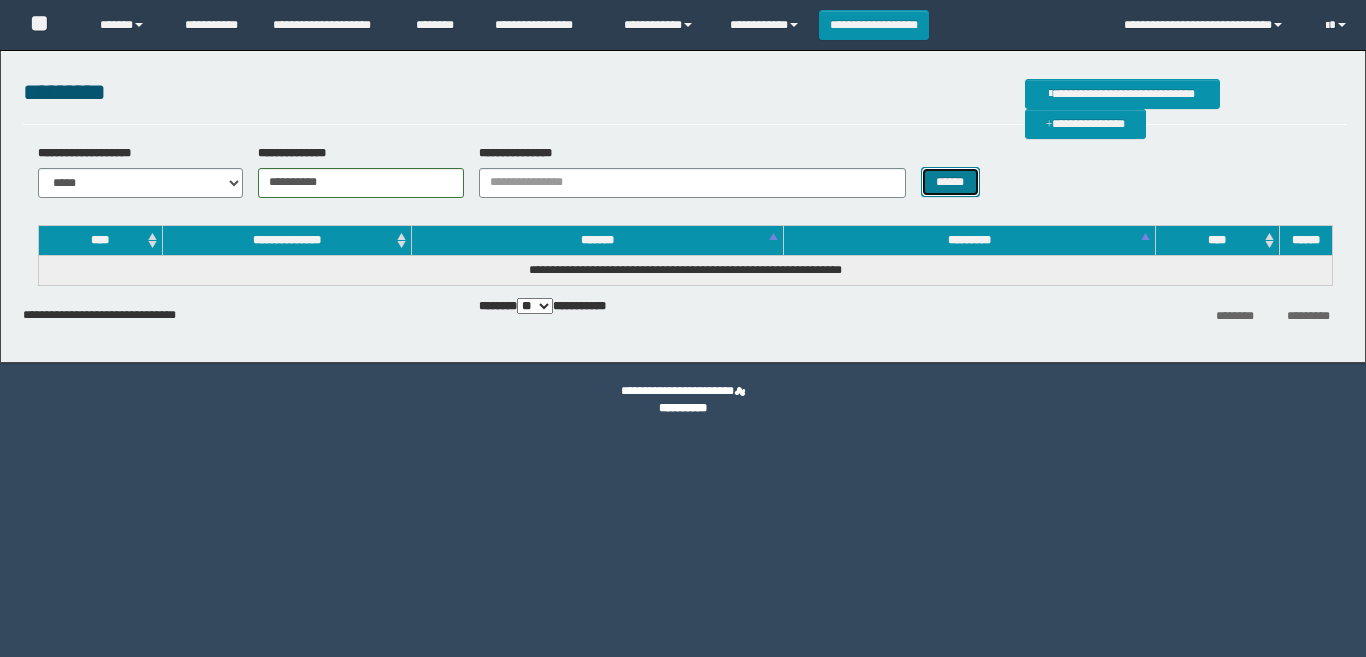 click on "******" at bounding box center (950, 182) 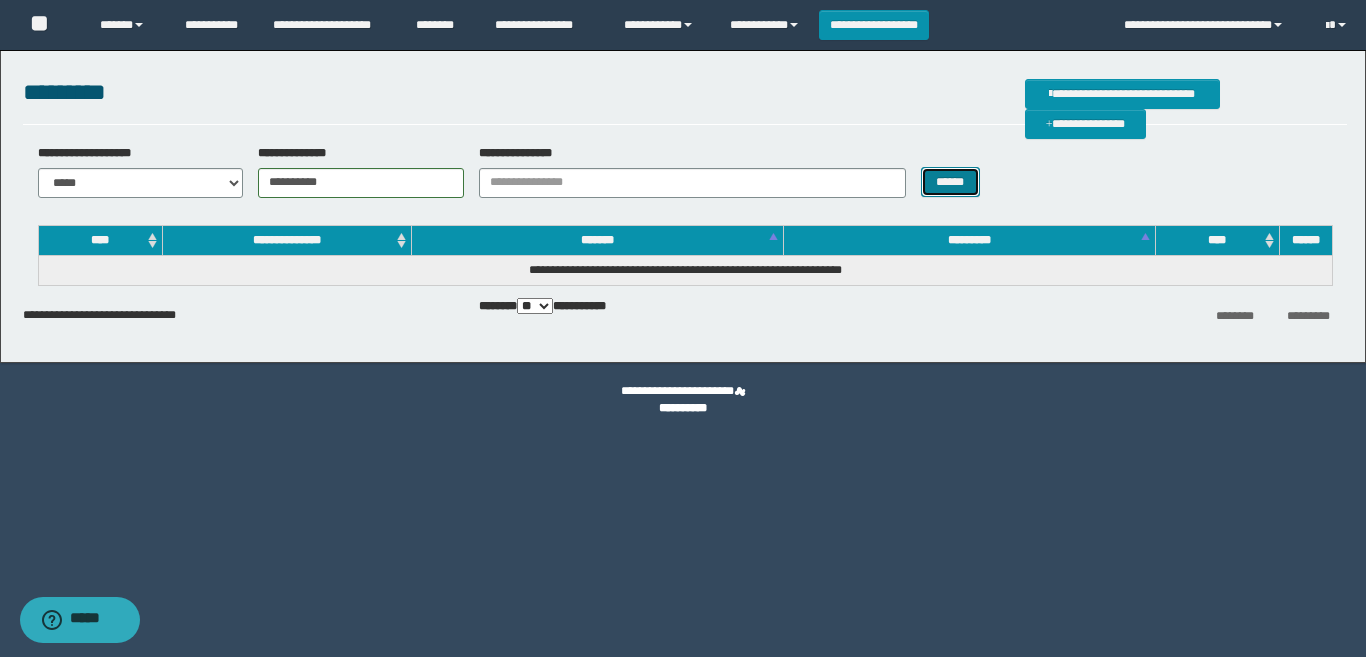 scroll, scrollTop: 0, scrollLeft: 0, axis: both 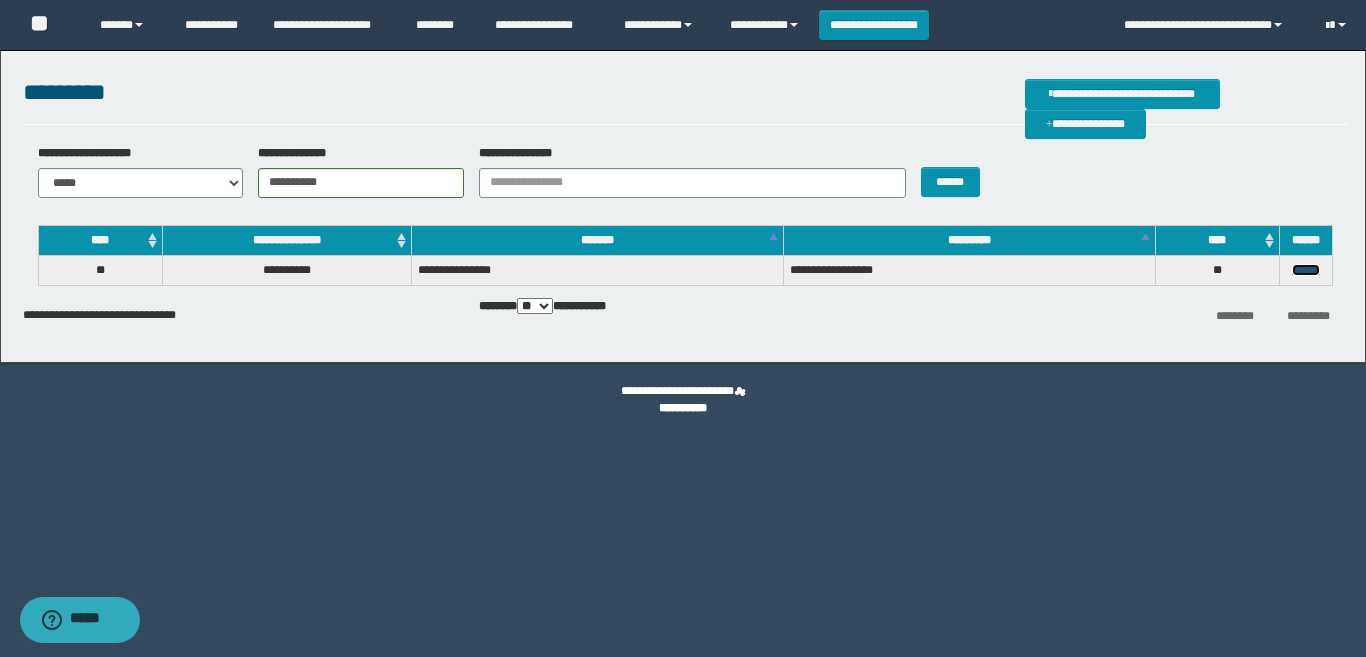 click on "******" at bounding box center [1306, 270] 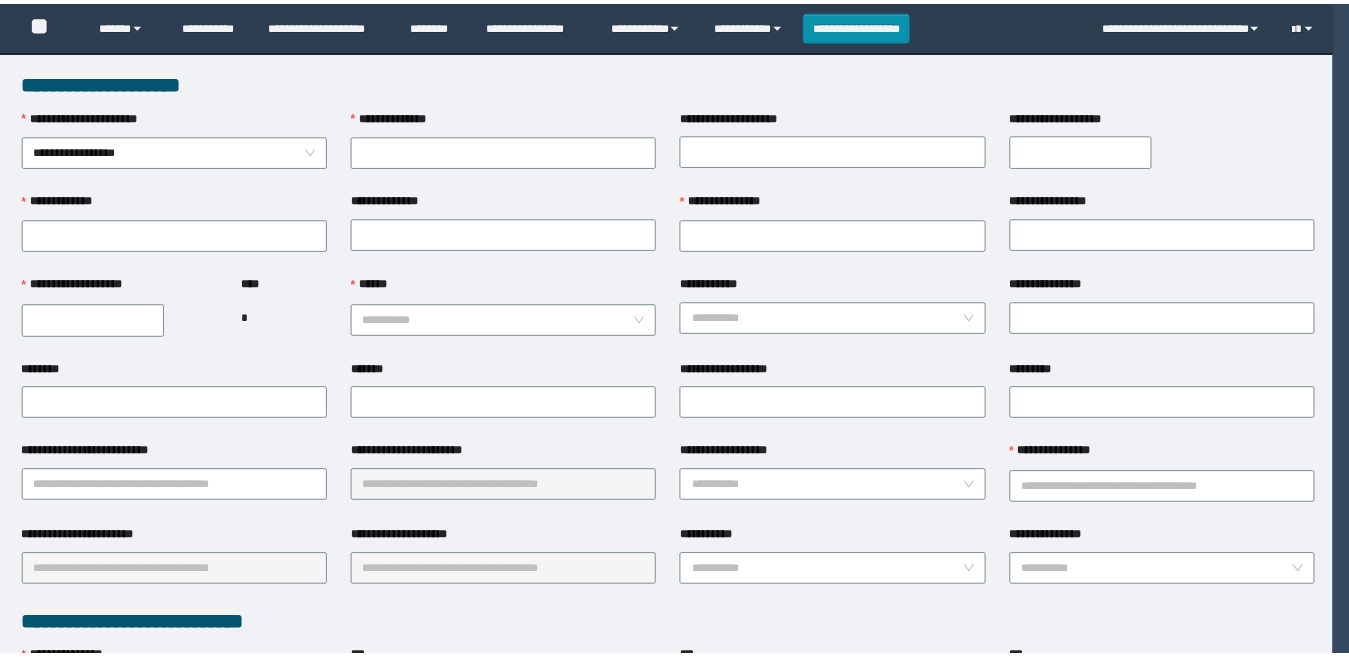 scroll, scrollTop: 0, scrollLeft: 0, axis: both 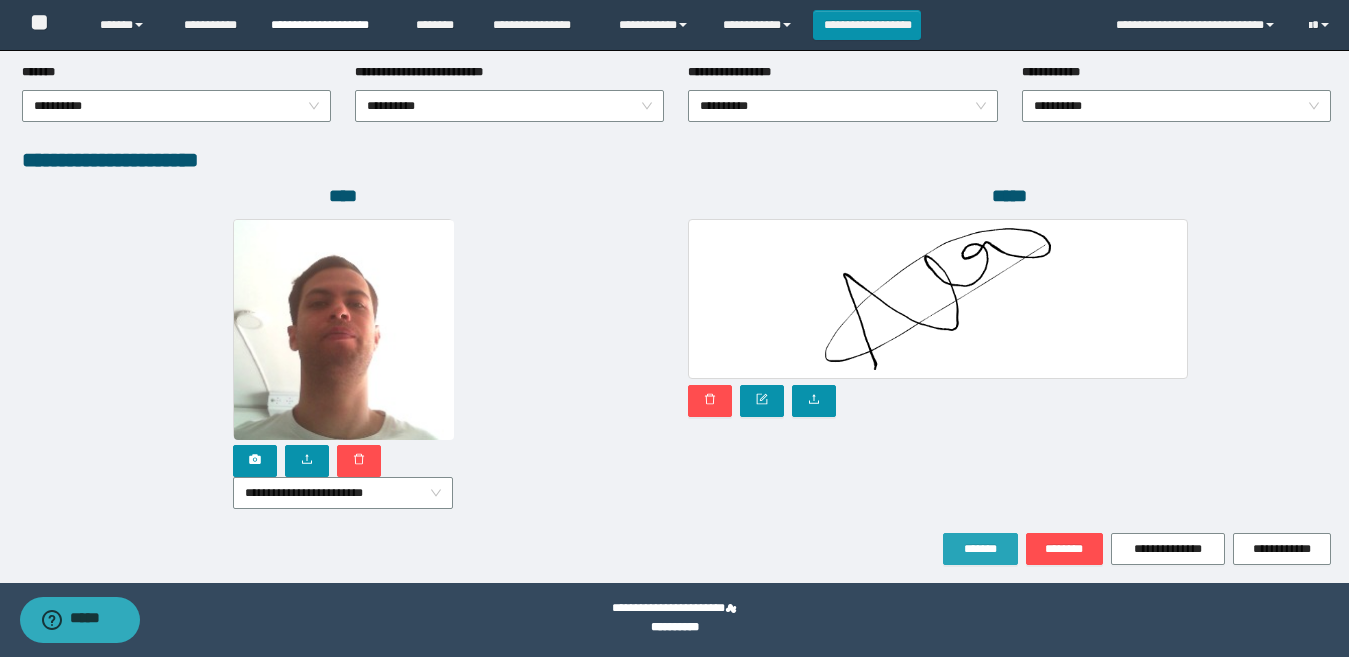 drag, startPoint x: 996, startPoint y: 545, endPoint x: 390, endPoint y: 7, distance: 810.358 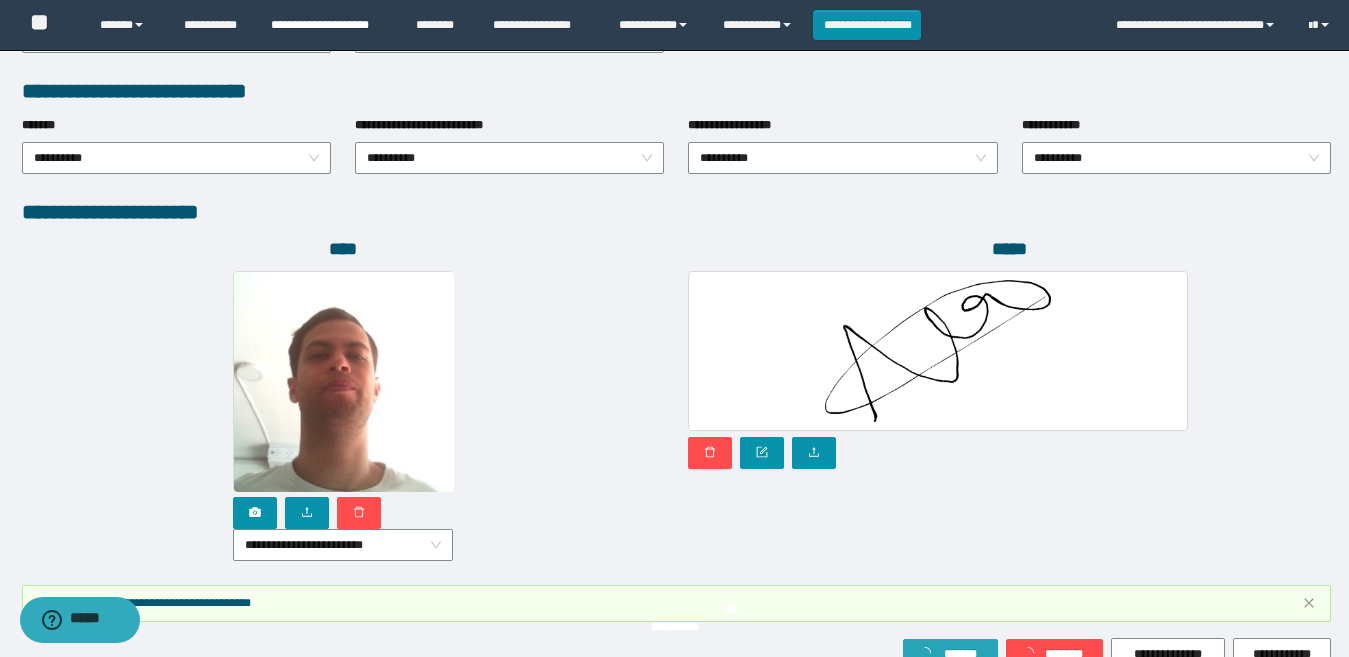 scroll, scrollTop: 1133, scrollLeft: 0, axis: vertical 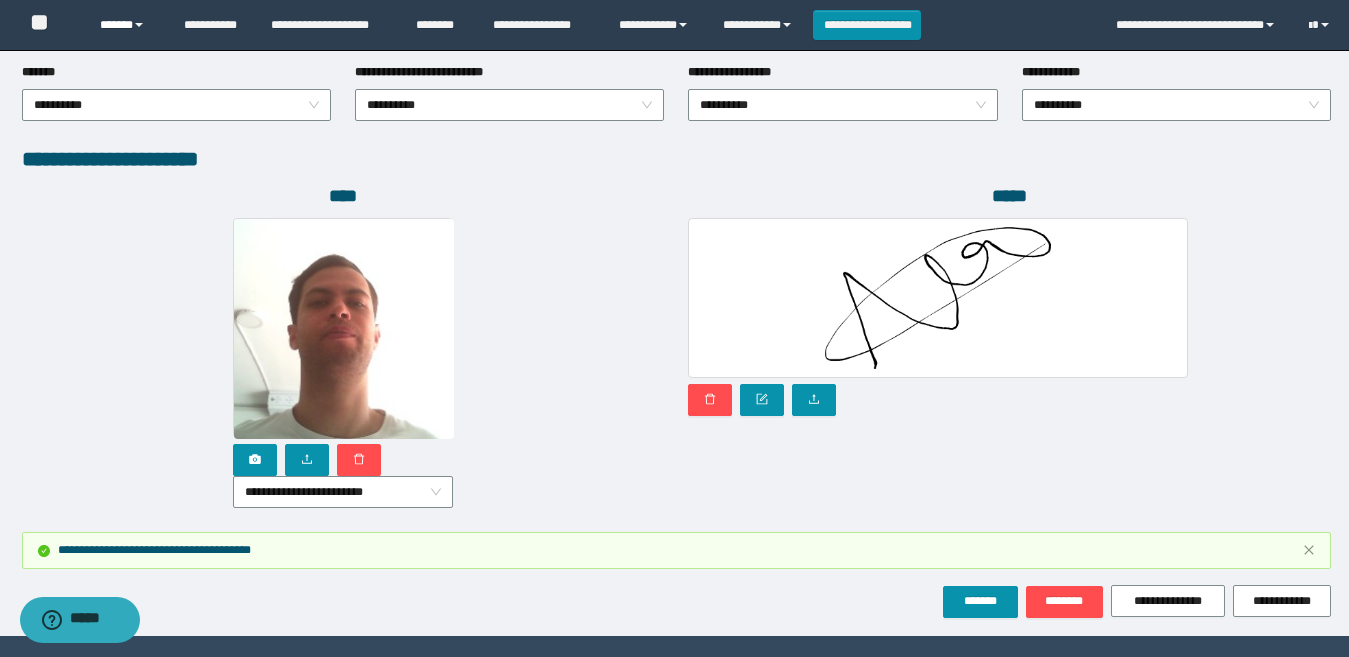click on "******" at bounding box center (127, 25) 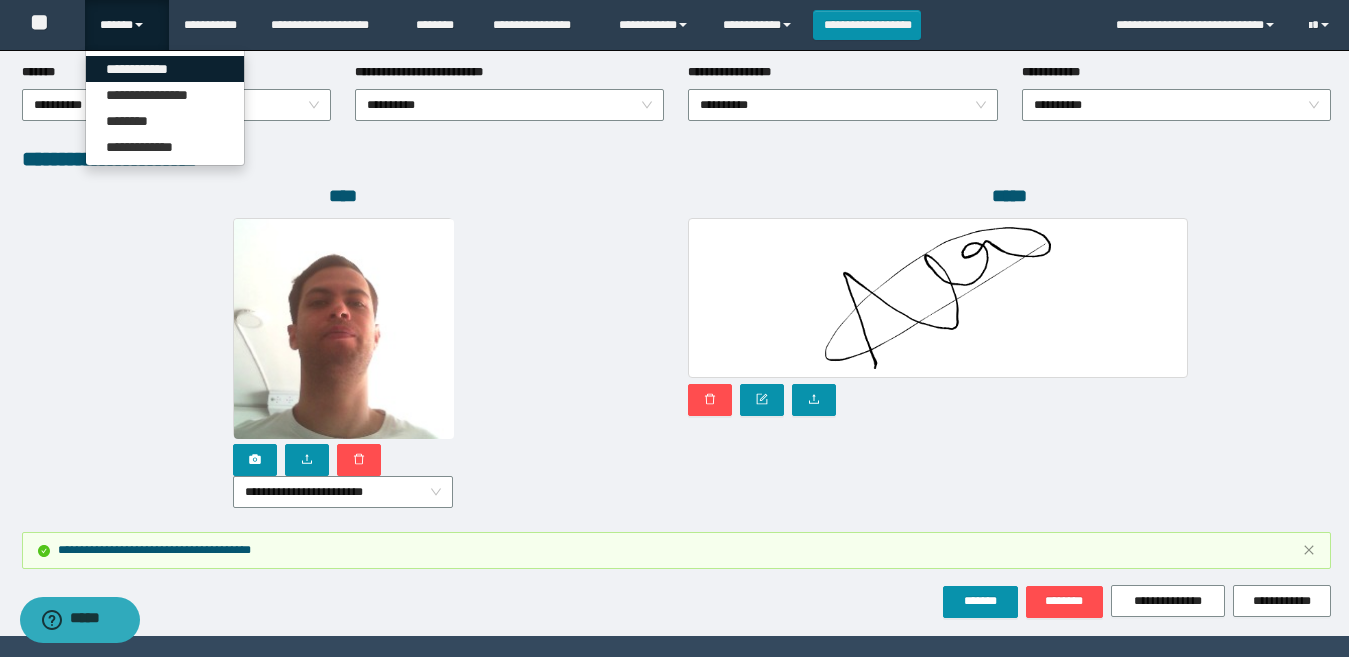 click on "**********" at bounding box center (165, 69) 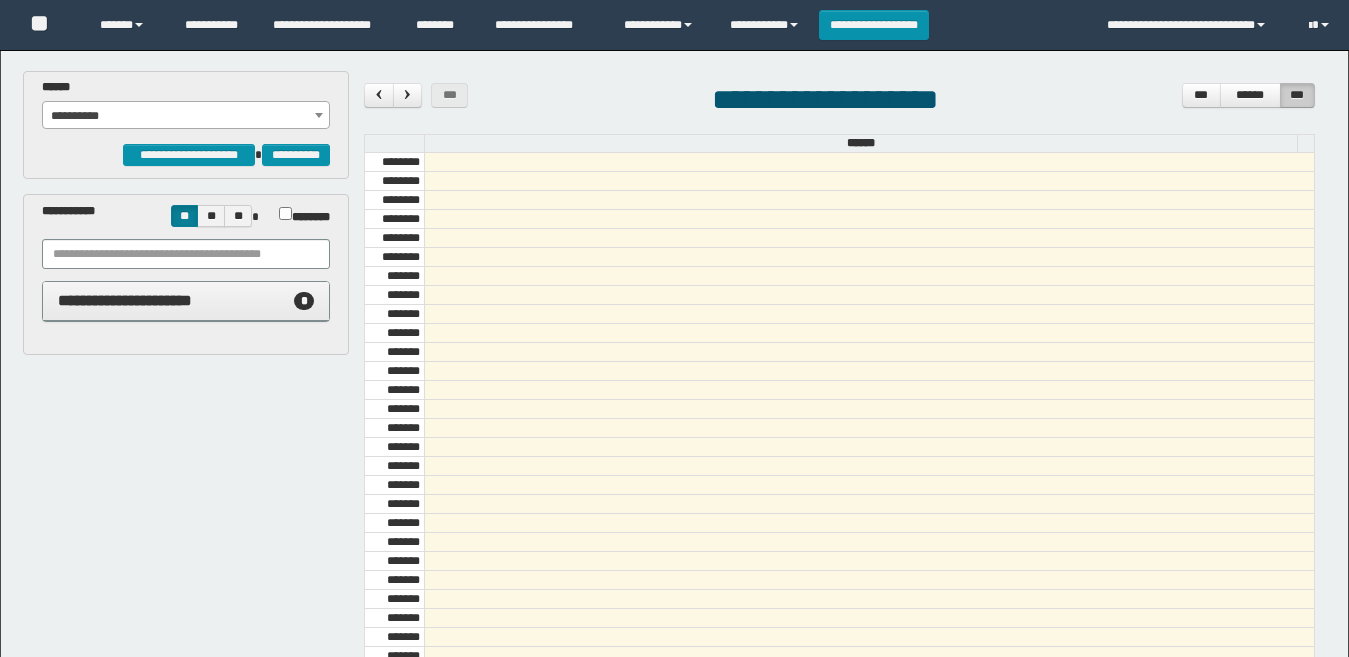 scroll, scrollTop: 0, scrollLeft: 0, axis: both 